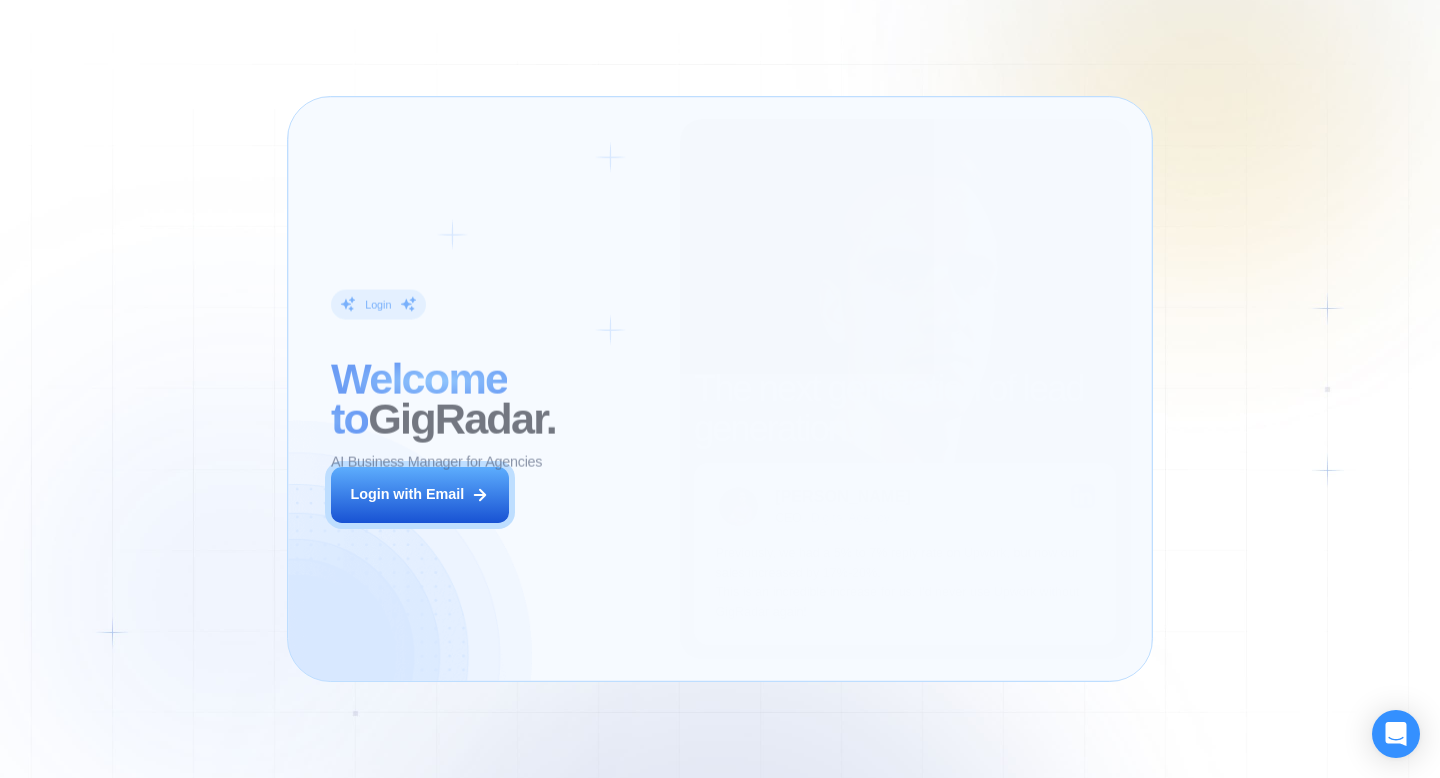 scroll, scrollTop: 0, scrollLeft: 0, axis: both 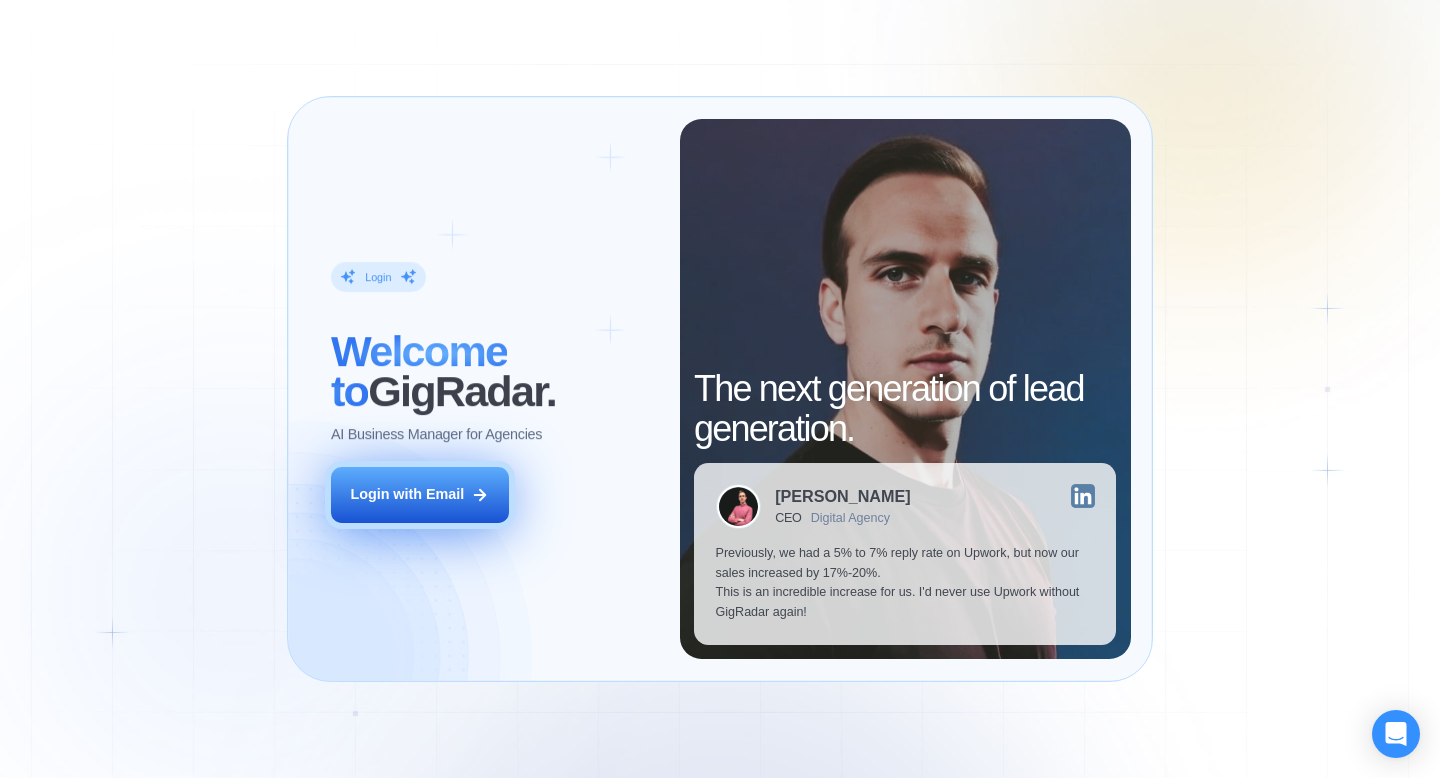 click 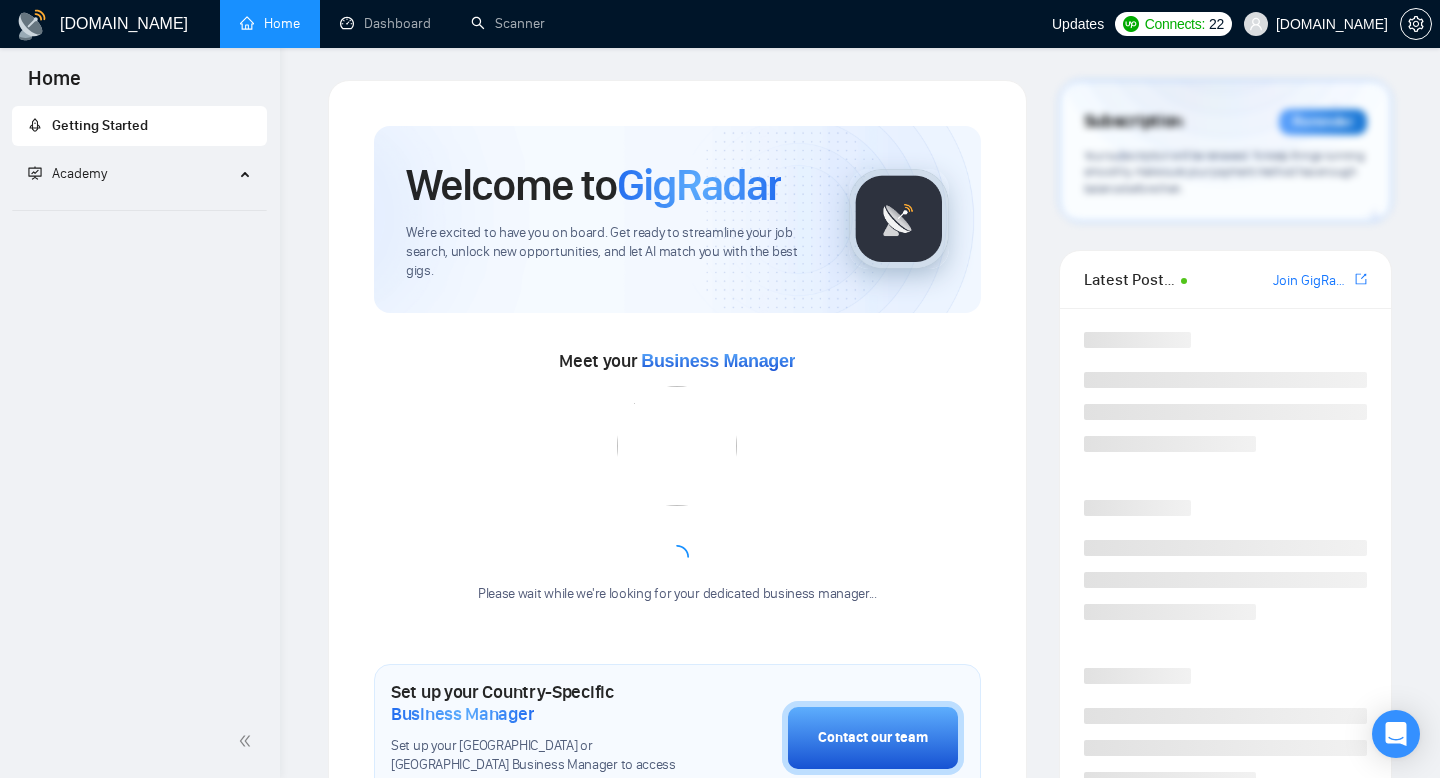 scroll, scrollTop: 0, scrollLeft: 0, axis: both 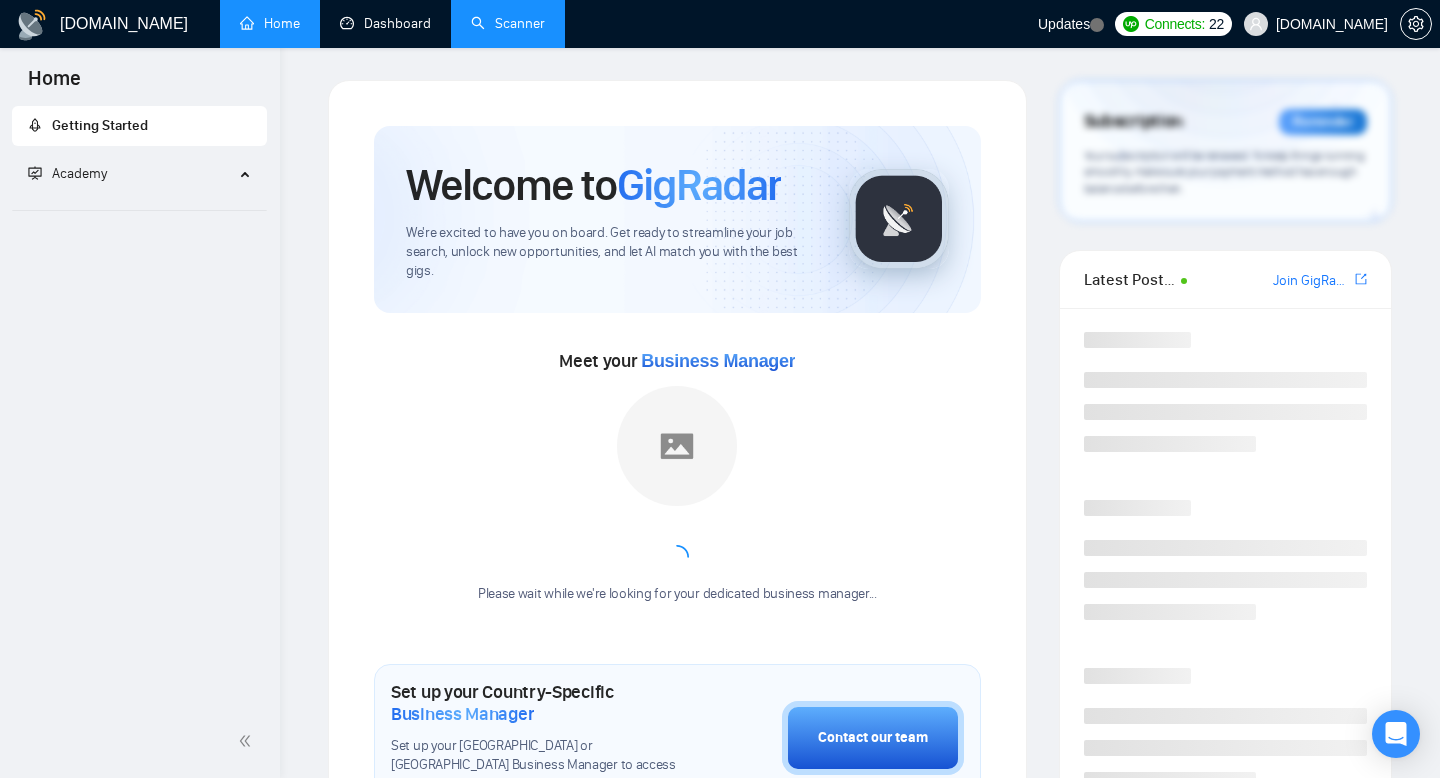 click on "Scanner" at bounding box center [508, 23] 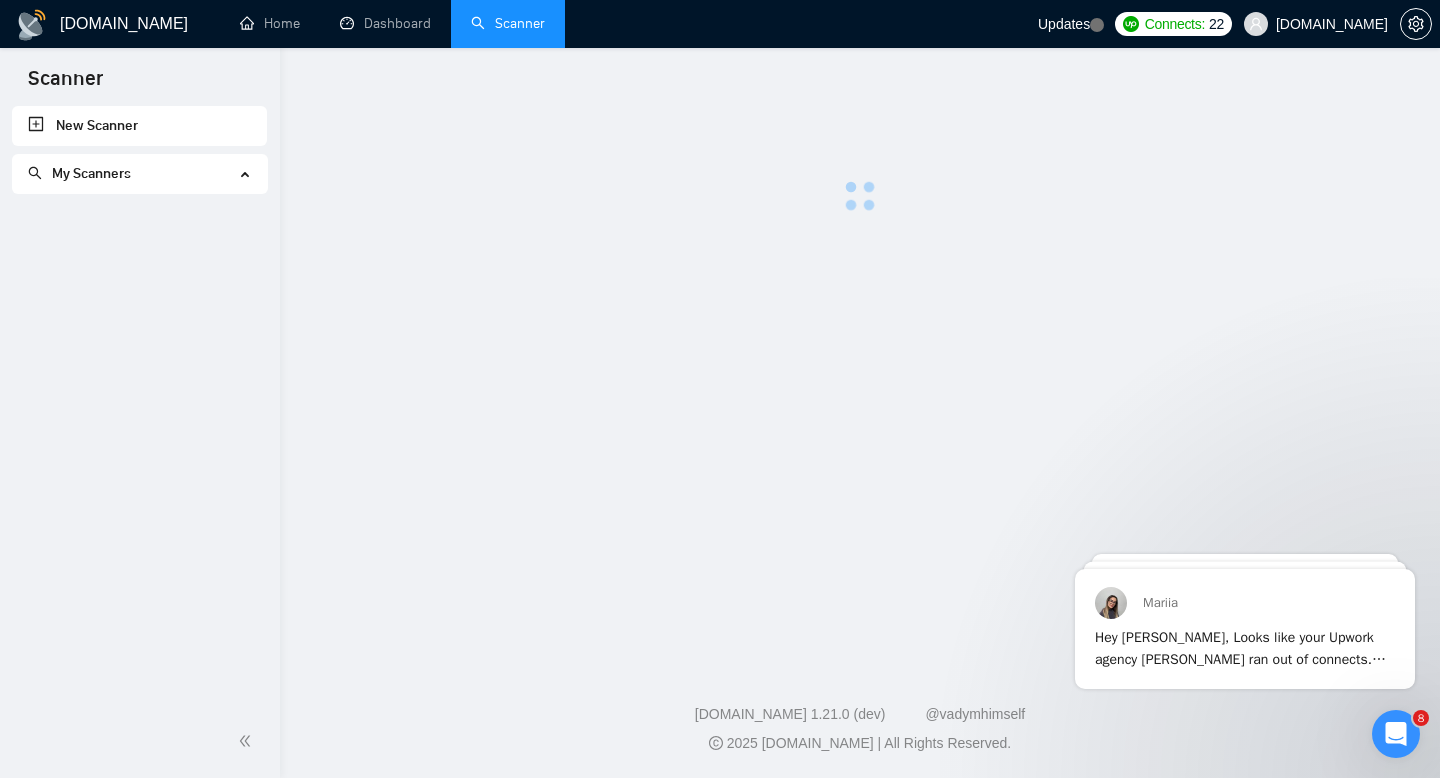 scroll, scrollTop: 0, scrollLeft: 0, axis: both 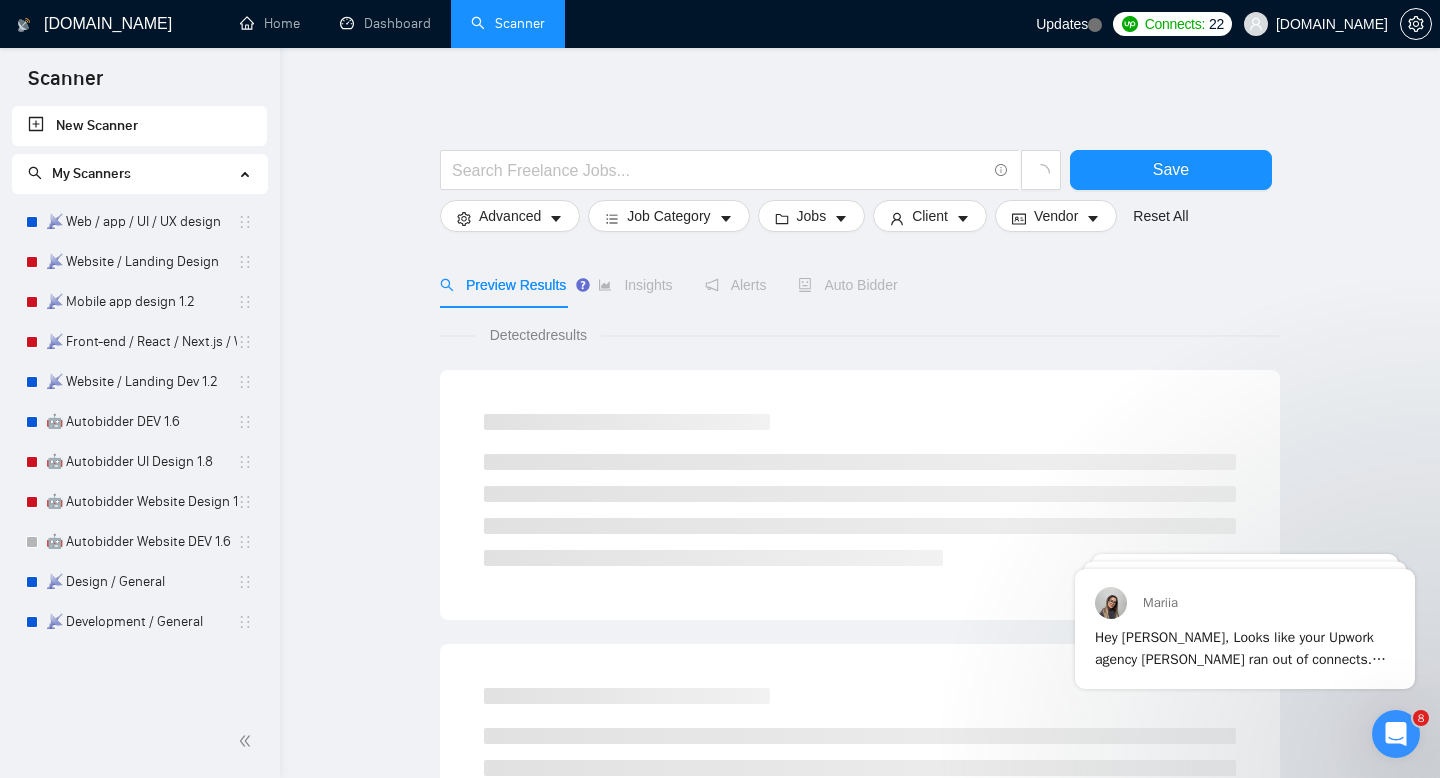 click on "Scanner" at bounding box center (508, 23) 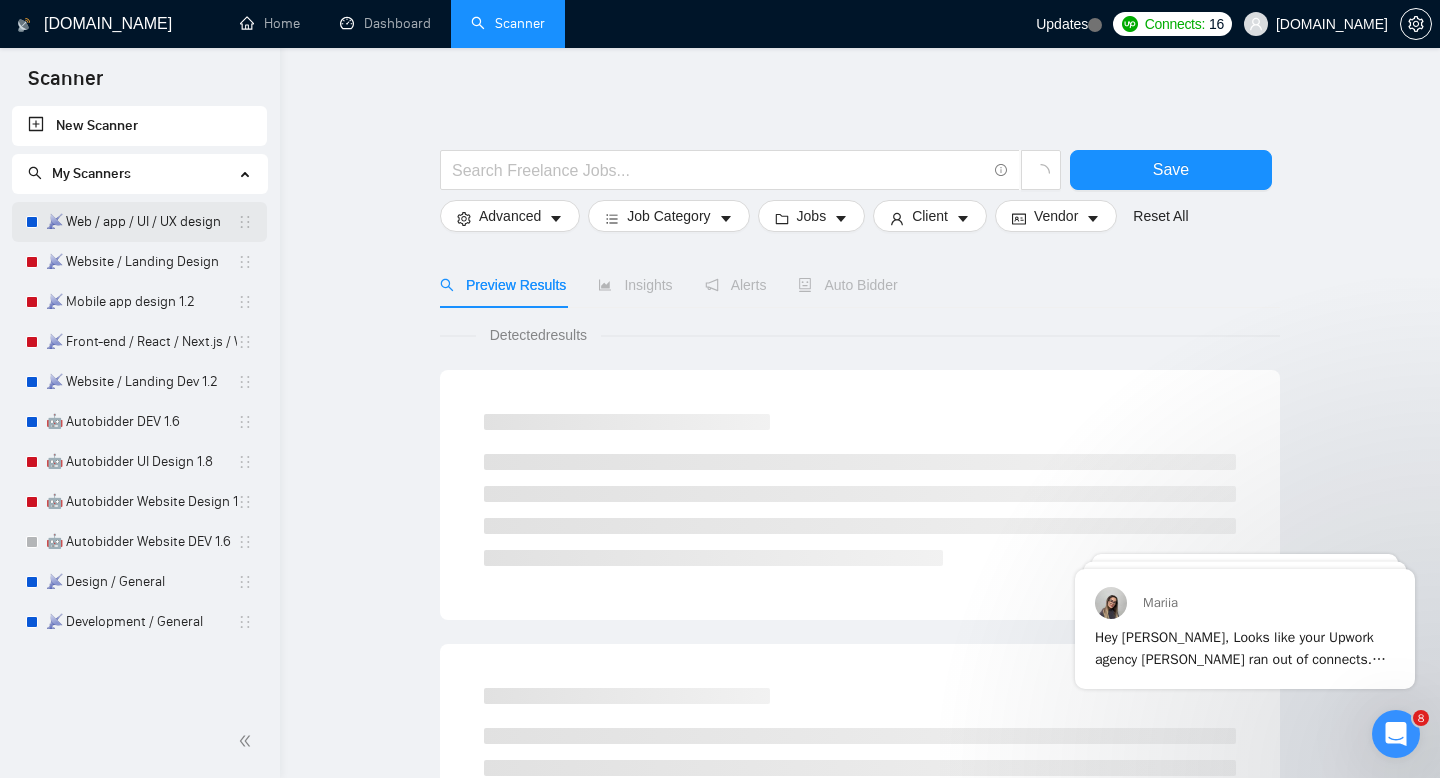 click on "📡 Web / app / UI / UX design" at bounding box center [141, 222] 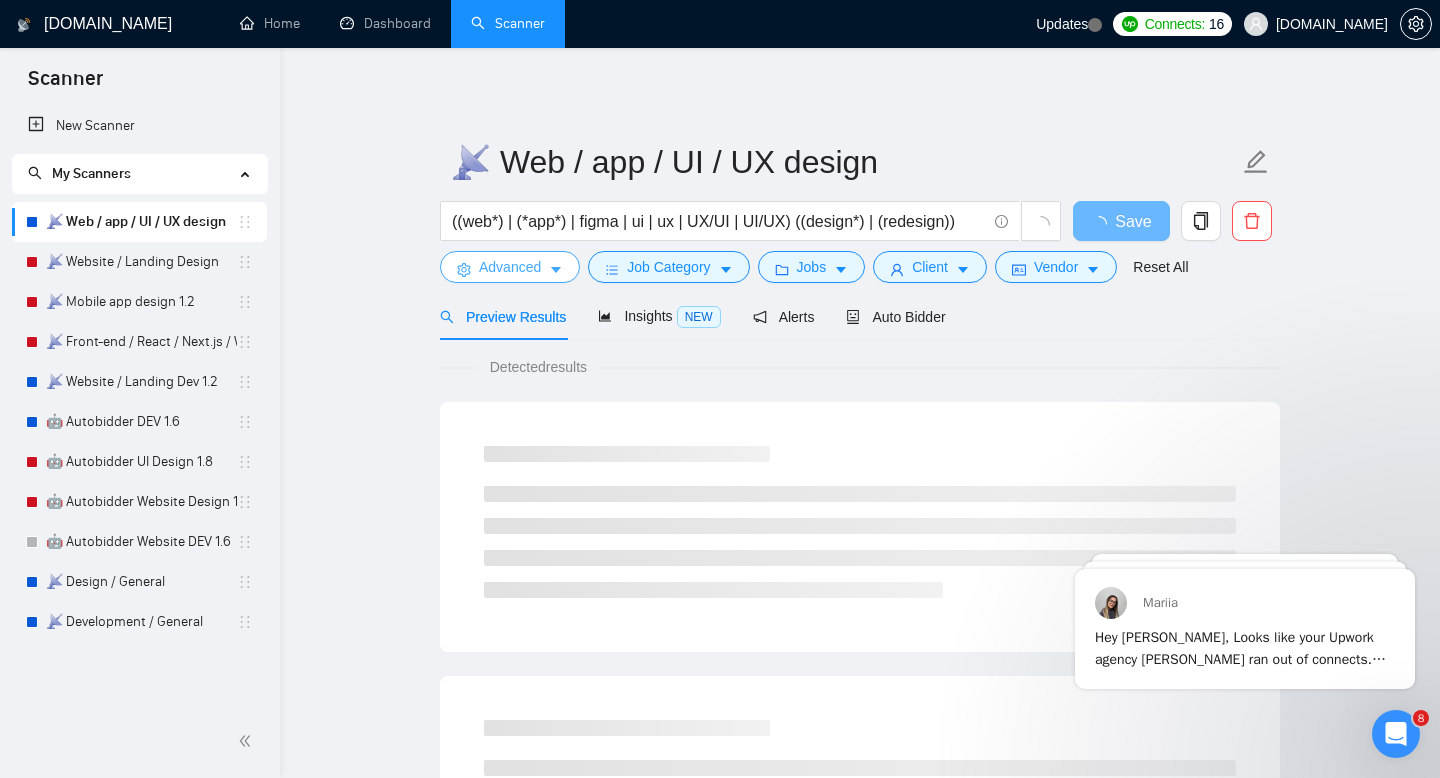 click on "Advanced" at bounding box center (510, 267) 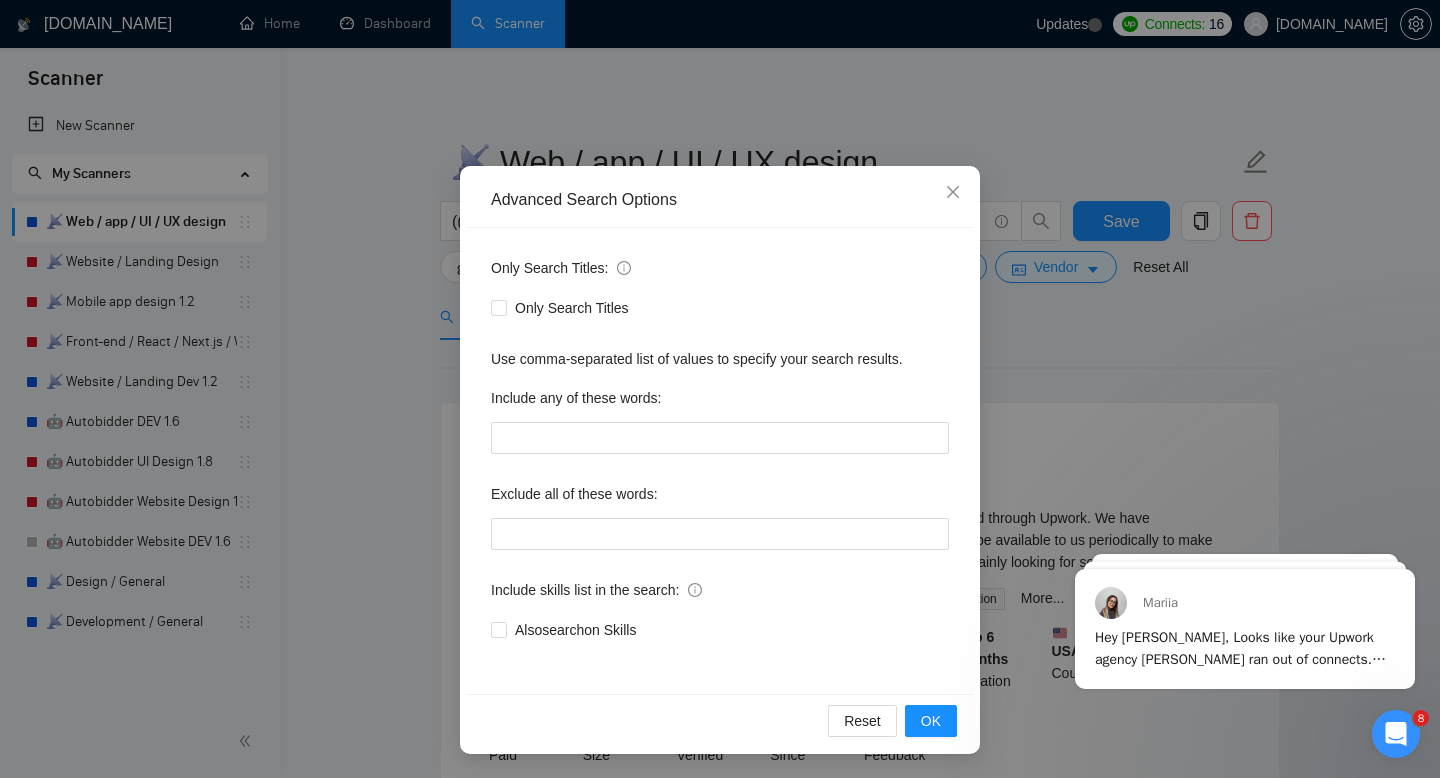 scroll, scrollTop: 0, scrollLeft: 0, axis: both 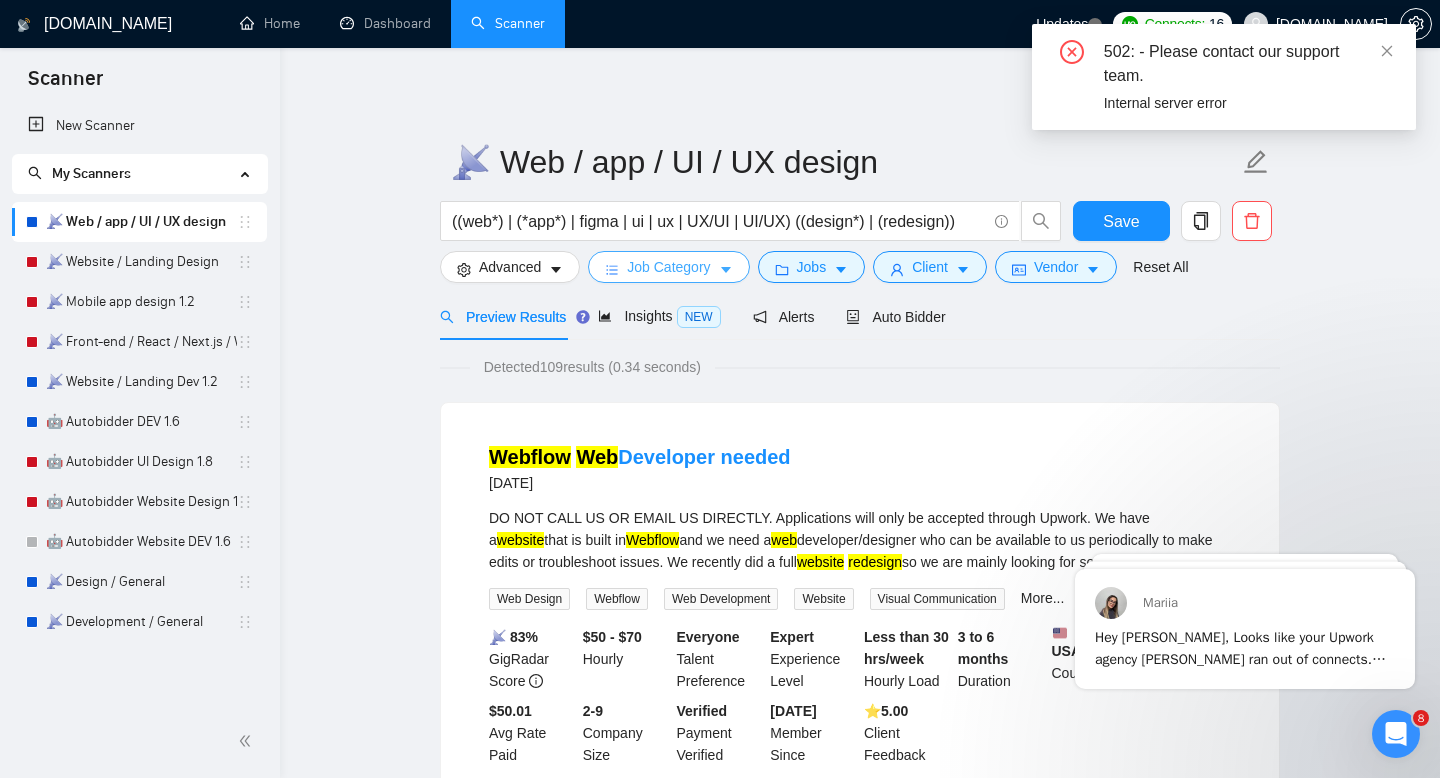 click on "Job Category" at bounding box center [668, 267] 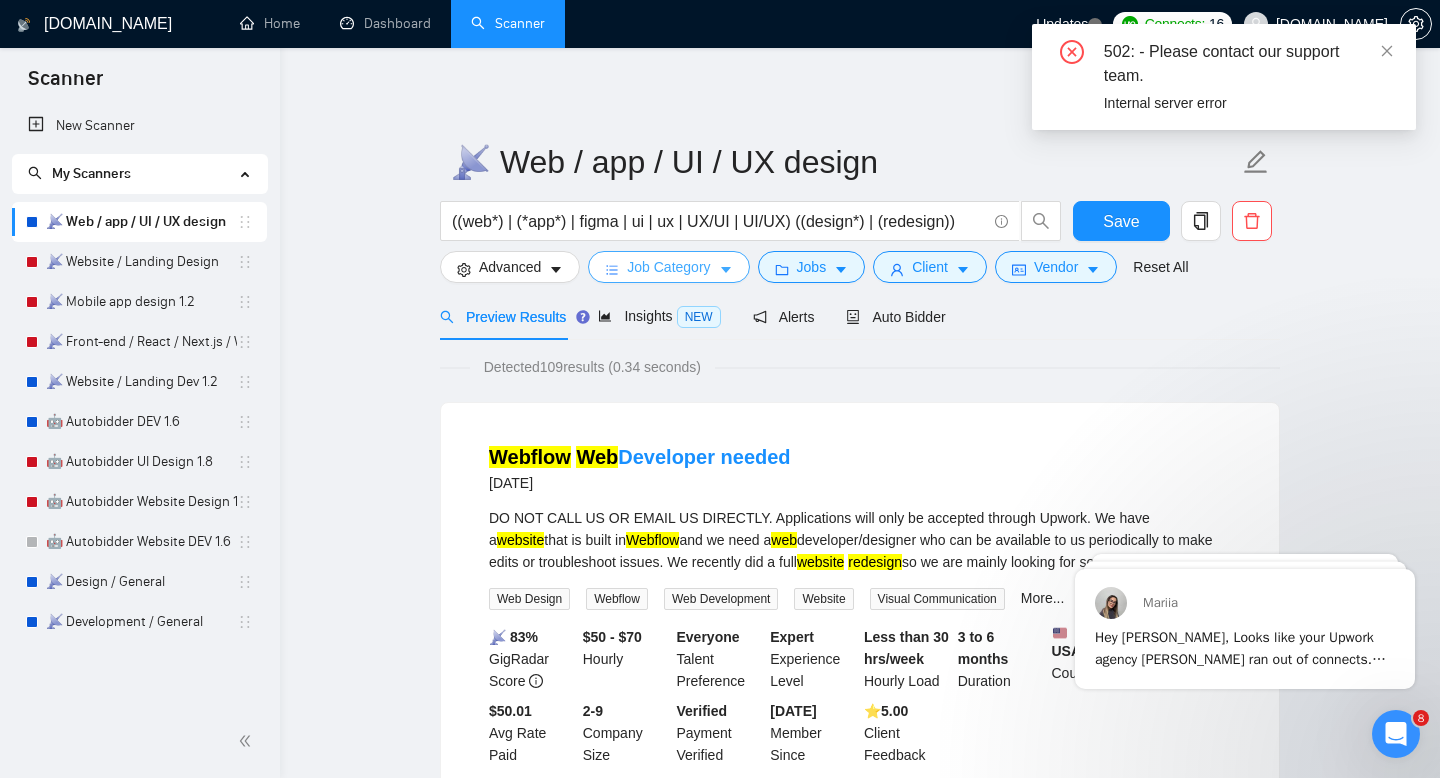 click on "Job Category" at bounding box center [668, 267] 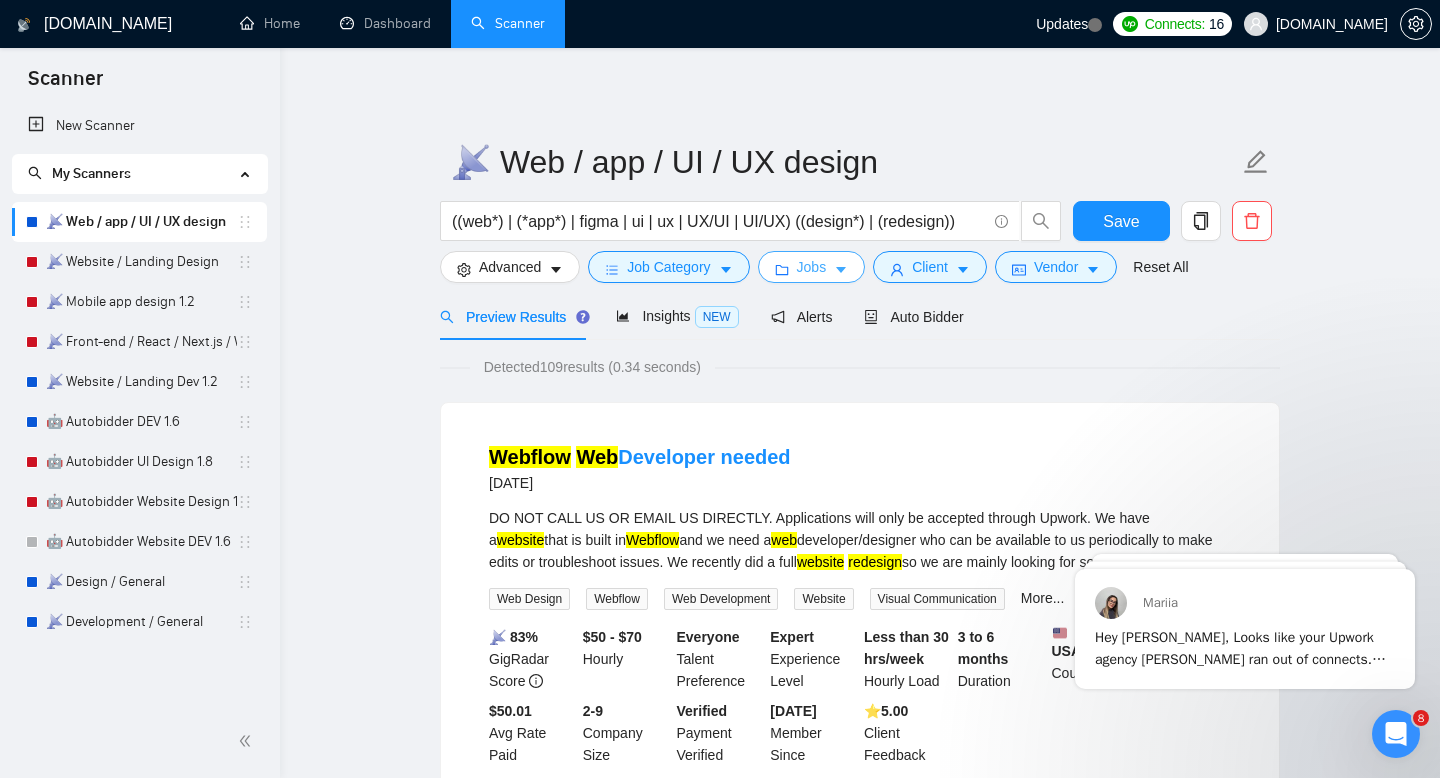 click on "Jobs" at bounding box center [812, 267] 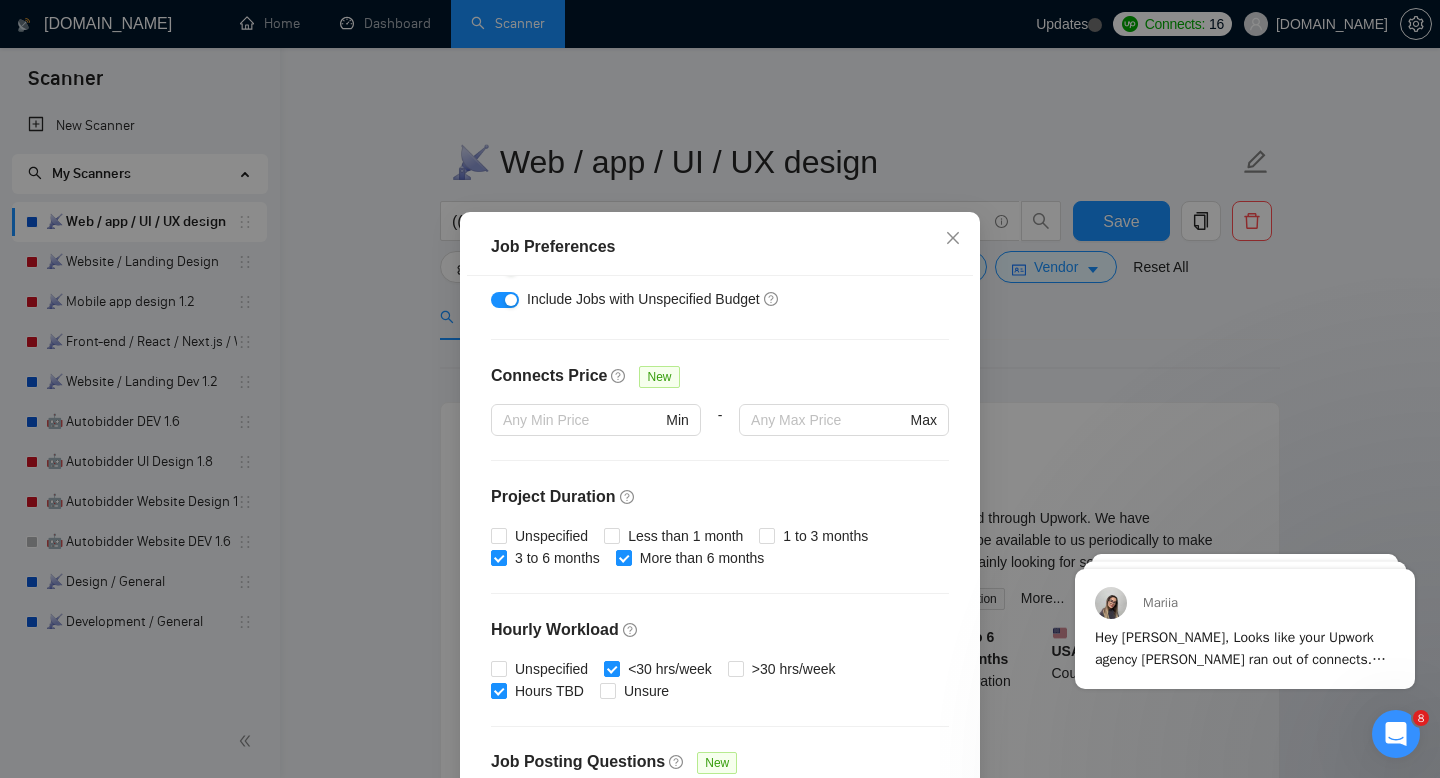 scroll, scrollTop: 404, scrollLeft: 0, axis: vertical 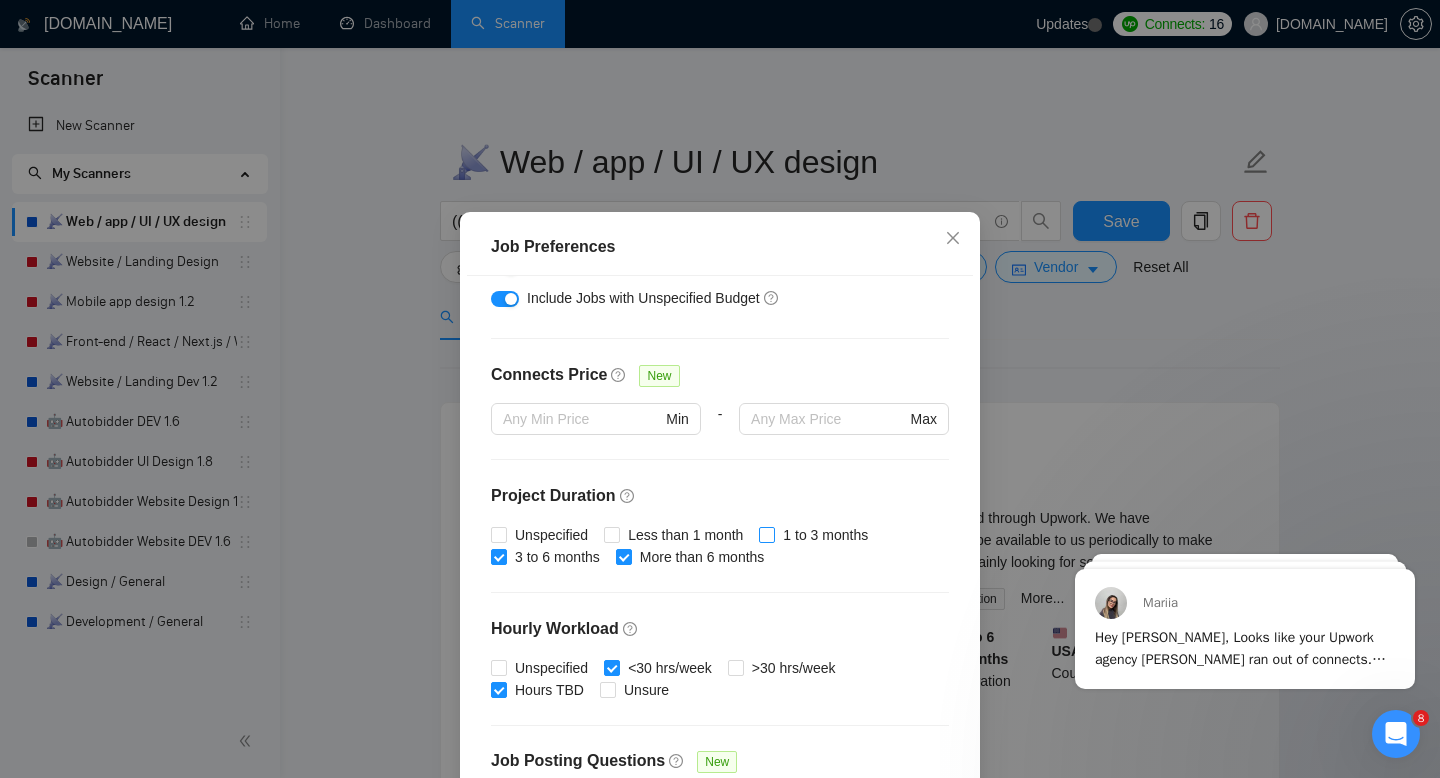 click on "1 to 3 months" at bounding box center [766, 534] 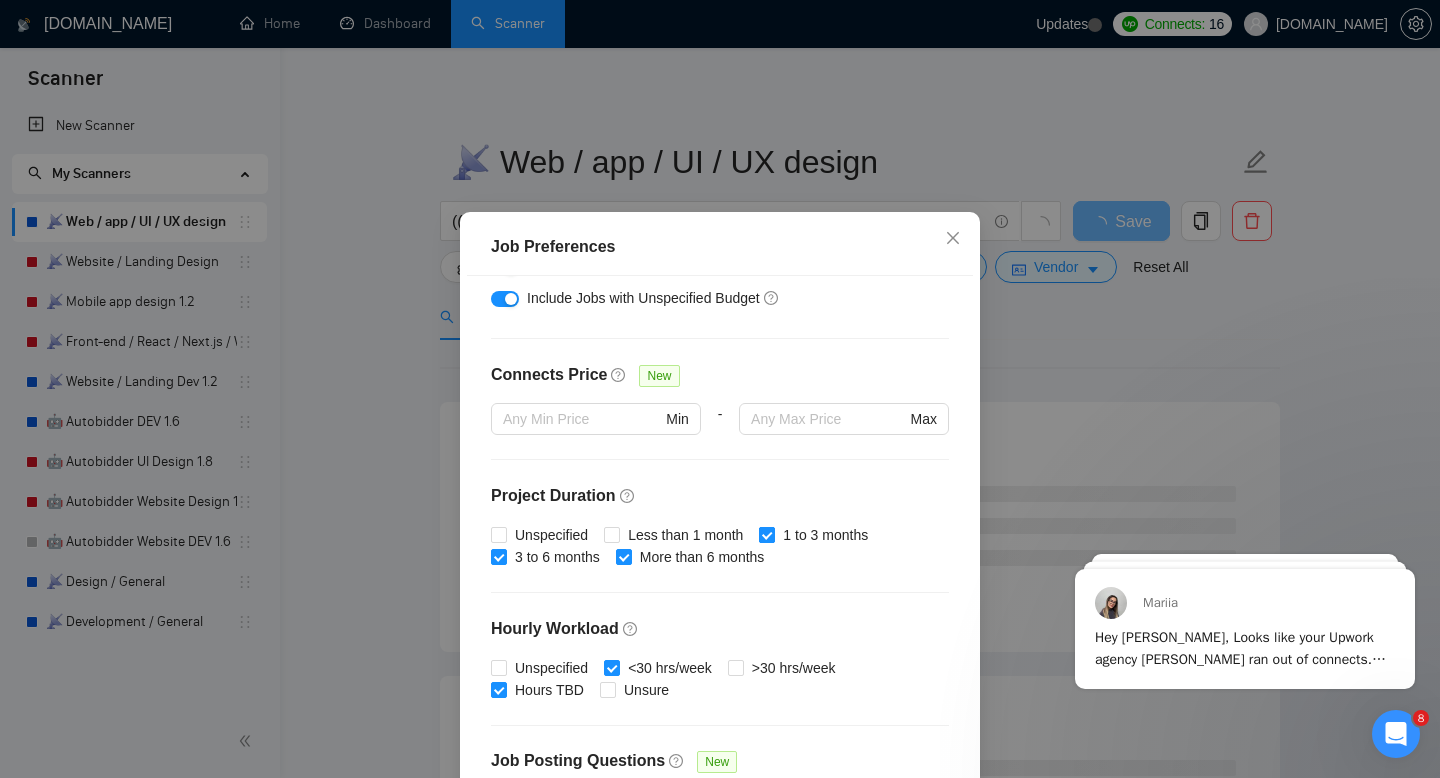 scroll, scrollTop: 582, scrollLeft: 0, axis: vertical 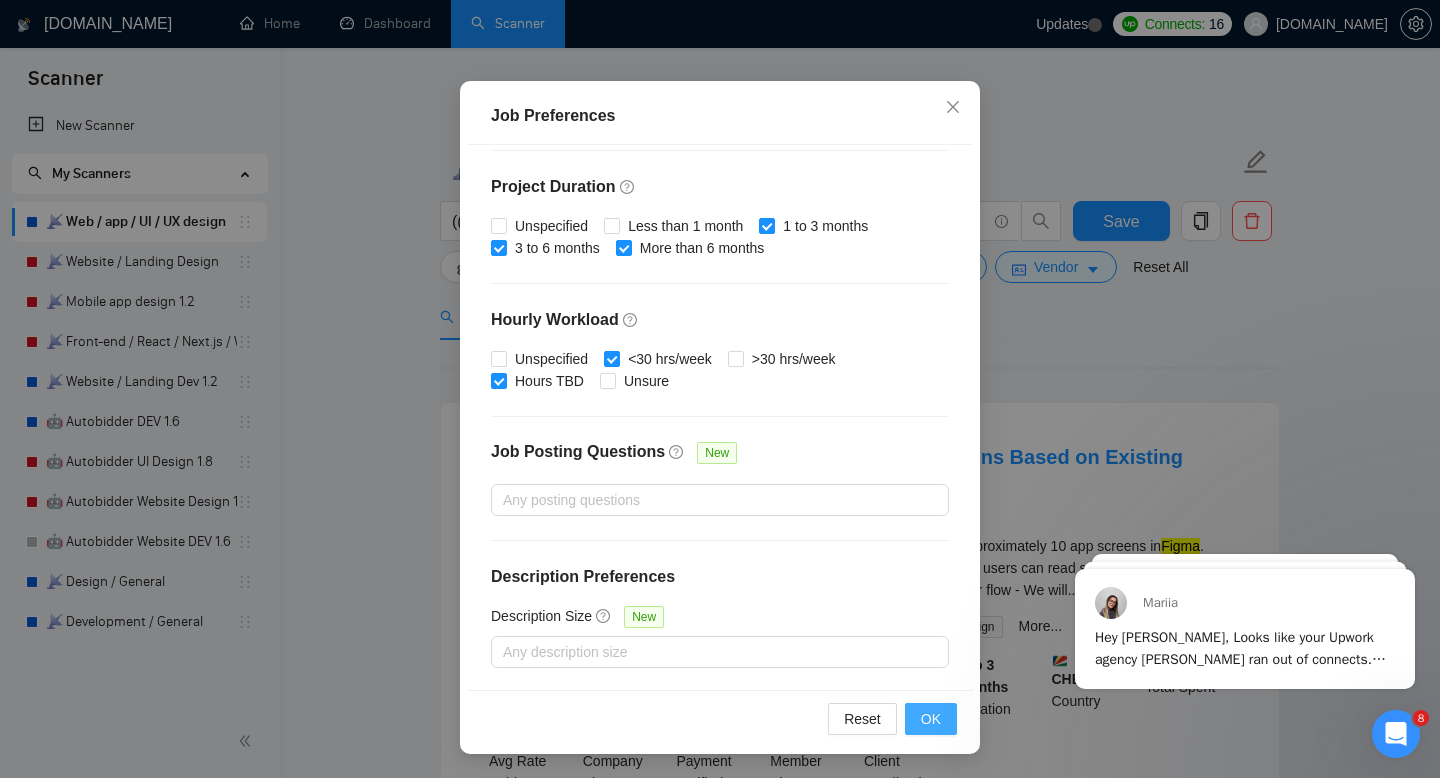 click on "OK" at bounding box center (931, 719) 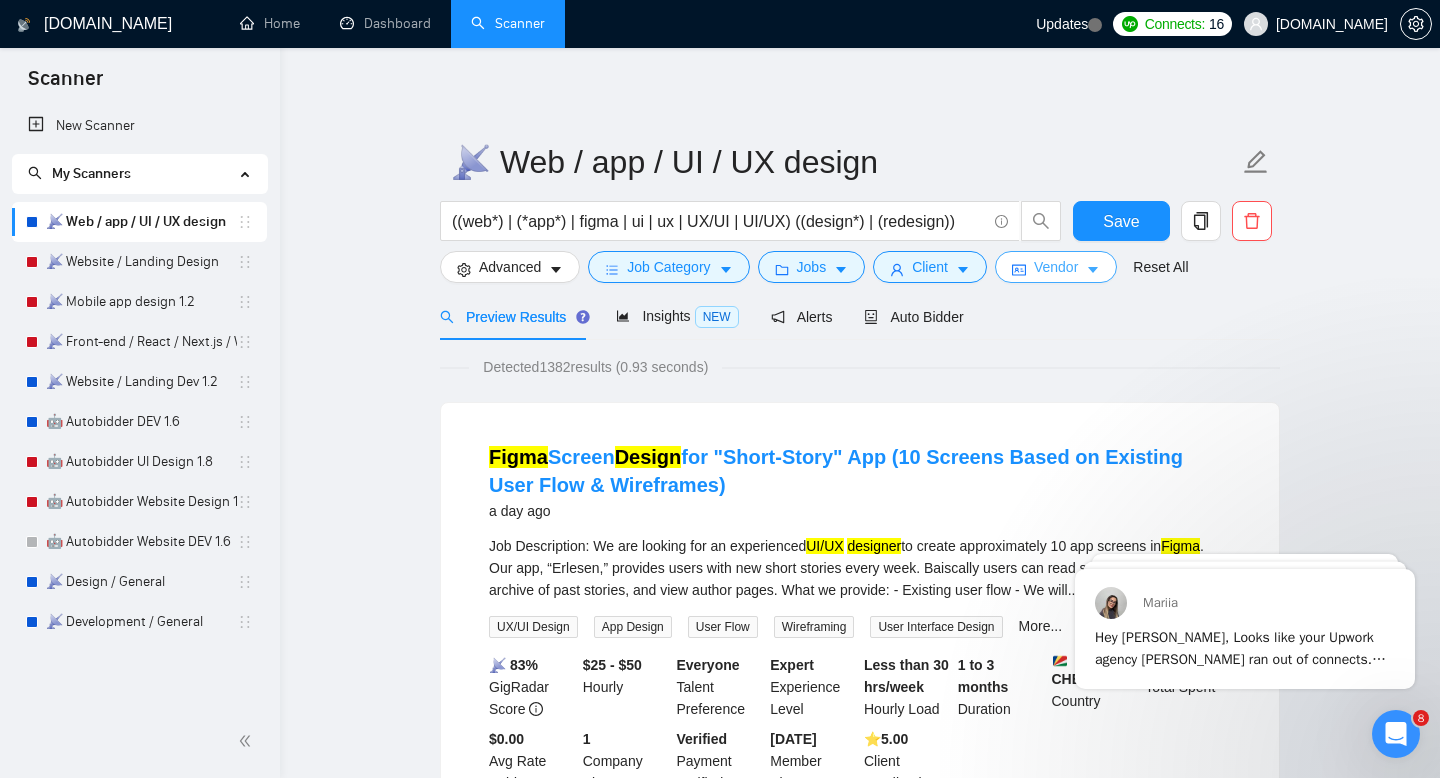 click on "Vendor" at bounding box center (1056, 267) 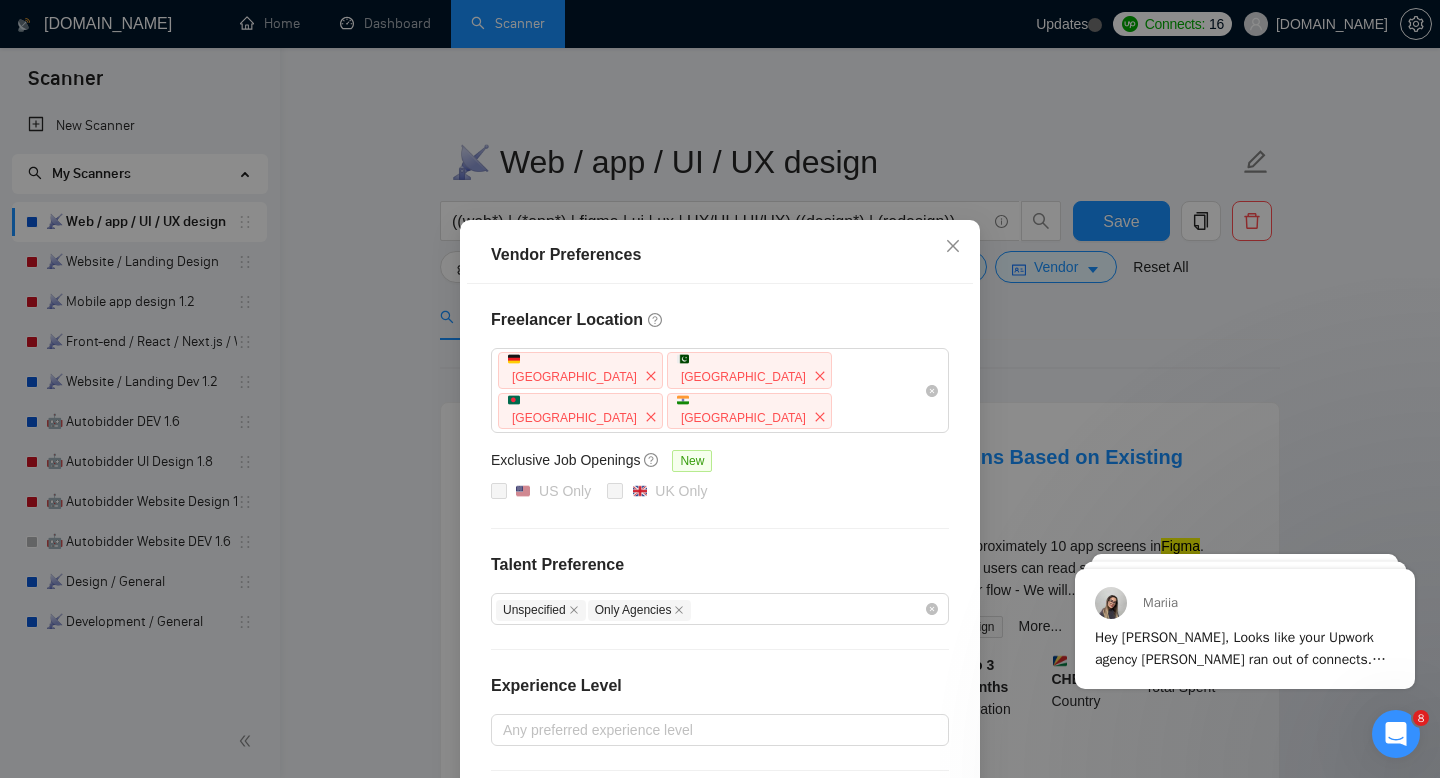 scroll, scrollTop: 159, scrollLeft: 0, axis: vertical 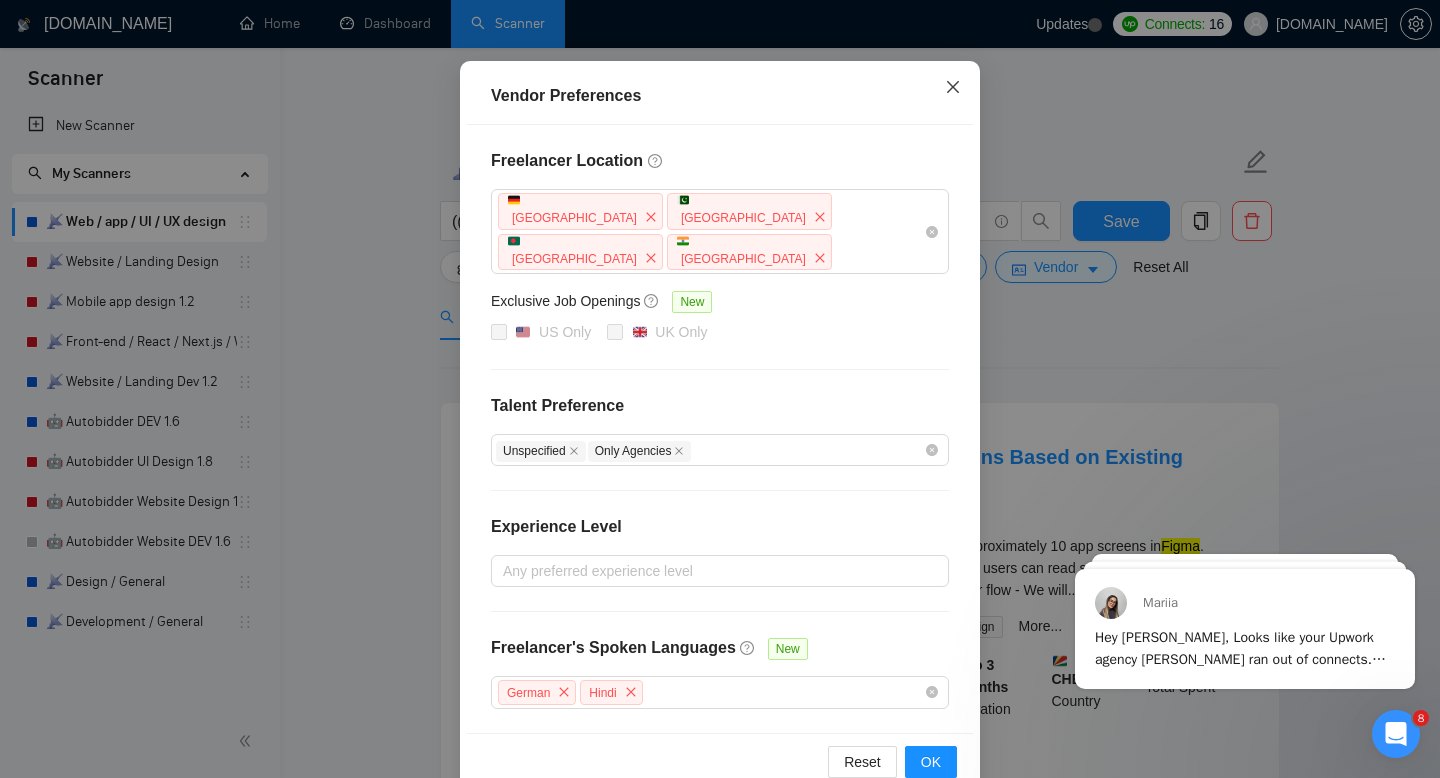 click 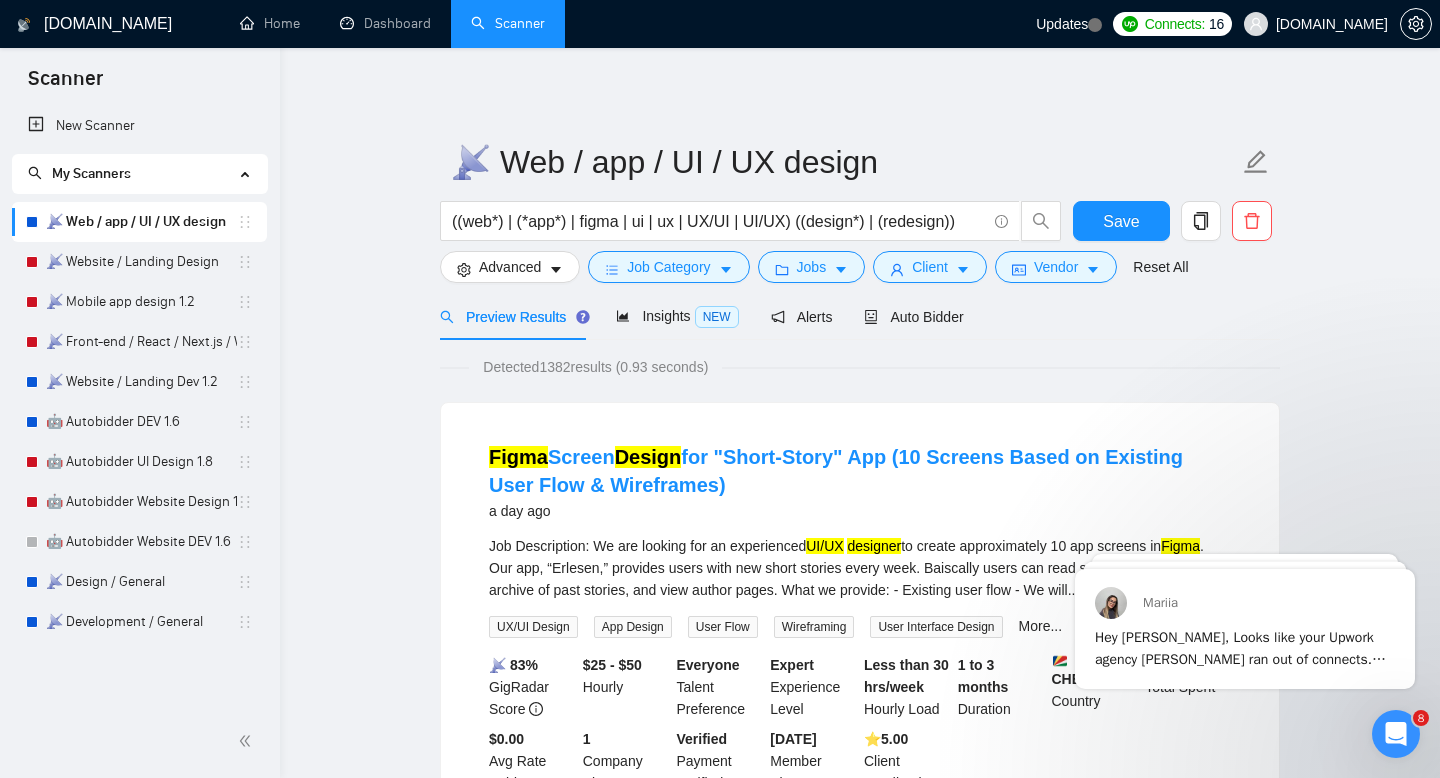 scroll, scrollTop: 59, scrollLeft: 0, axis: vertical 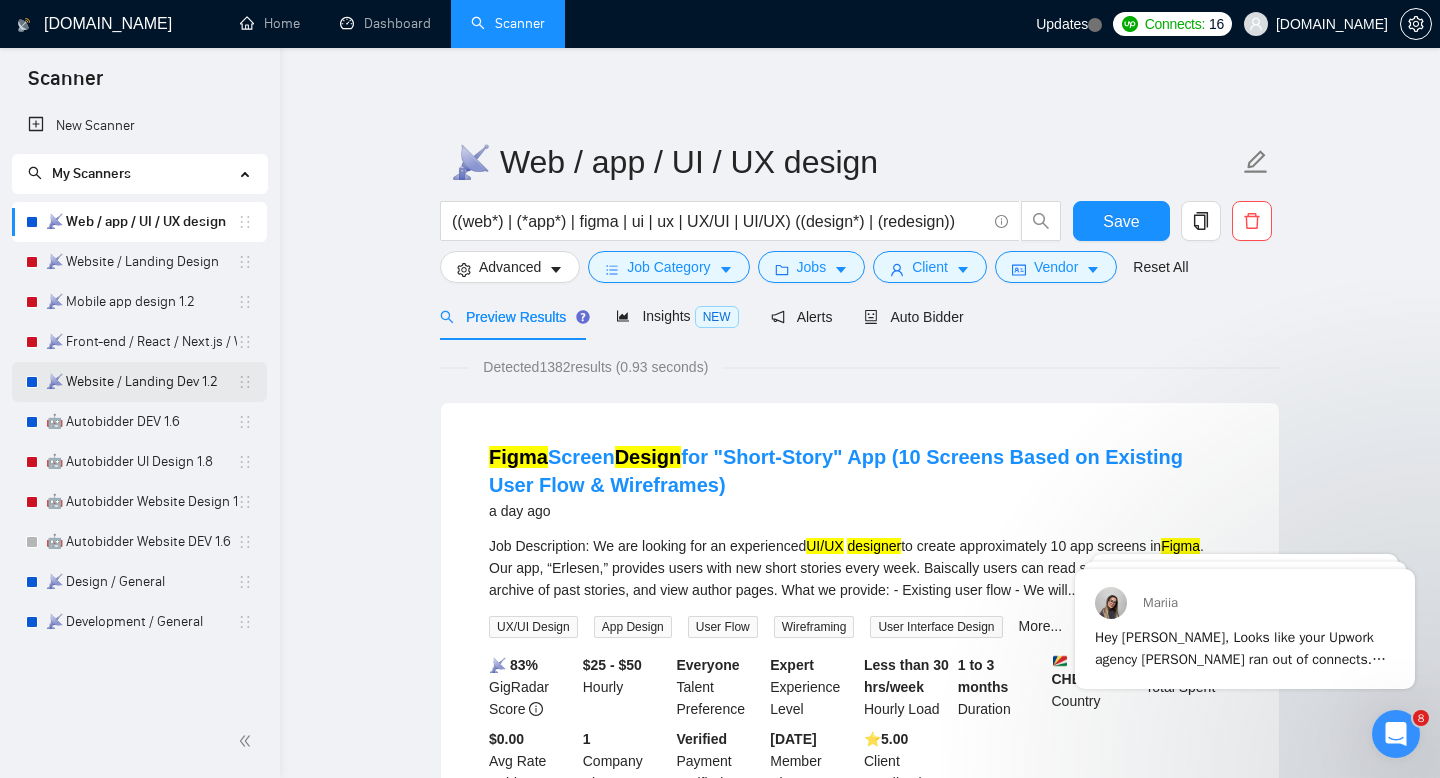 click on "📡 Website / Landing Dev 1.2" at bounding box center [141, 382] 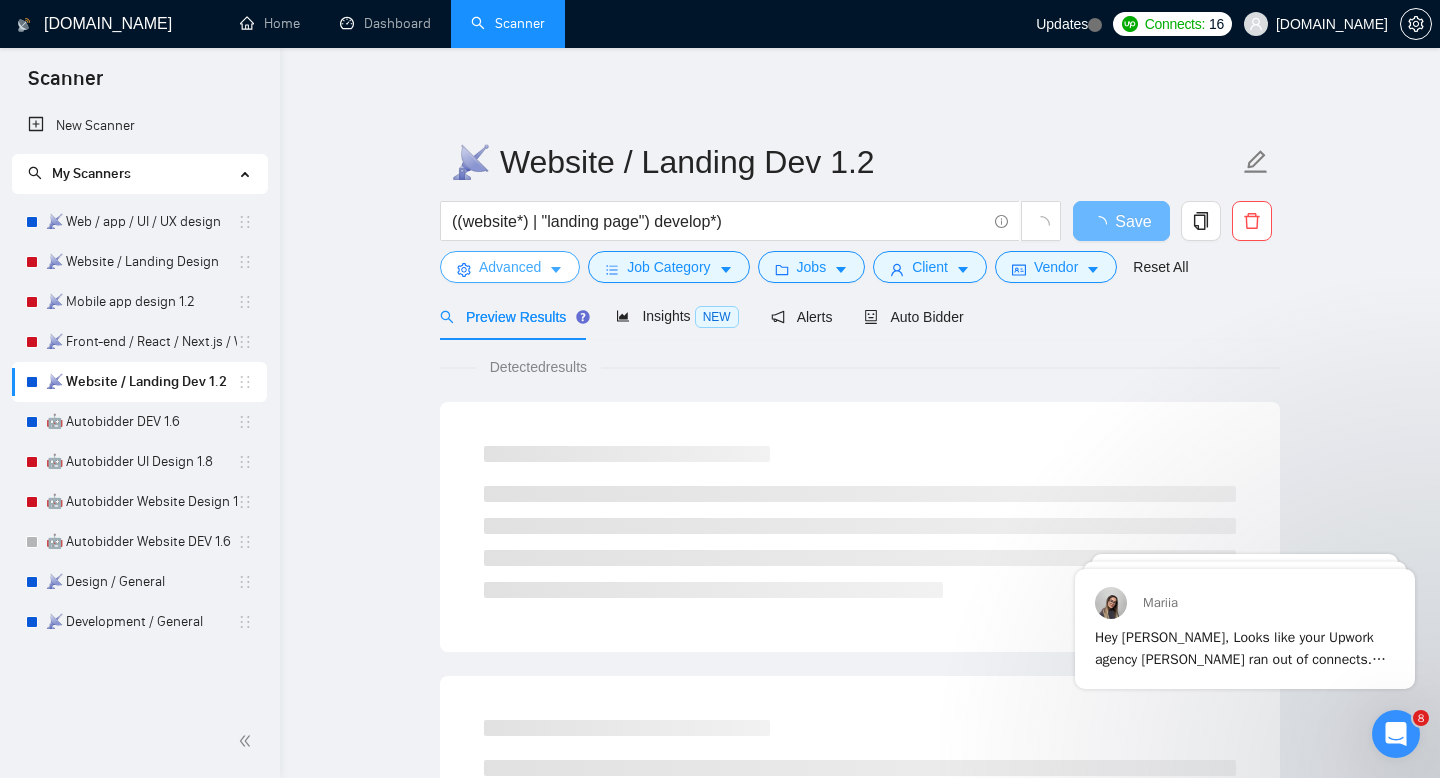 click on "Advanced" at bounding box center [510, 267] 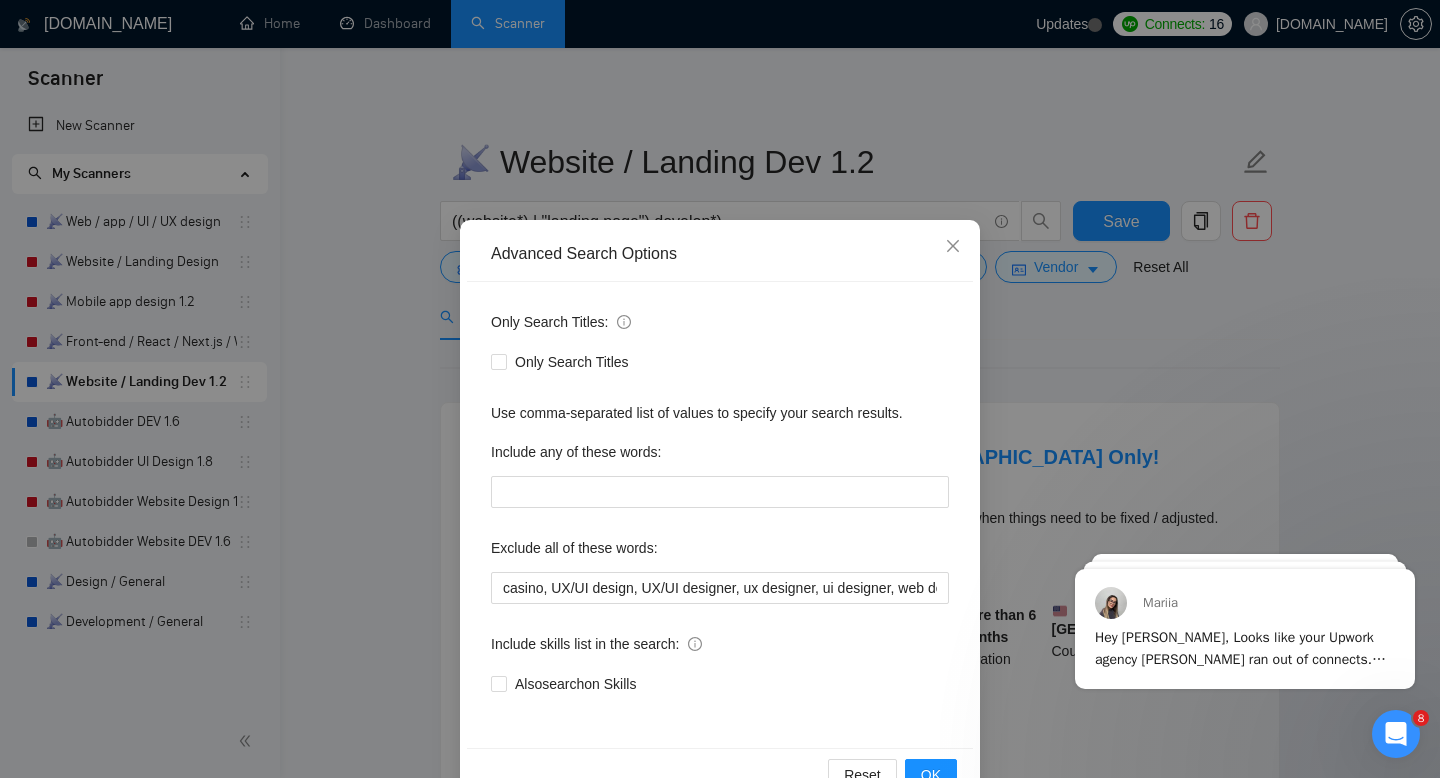 scroll, scrollTop: 54, scrollLeft: 0, axis: vertical 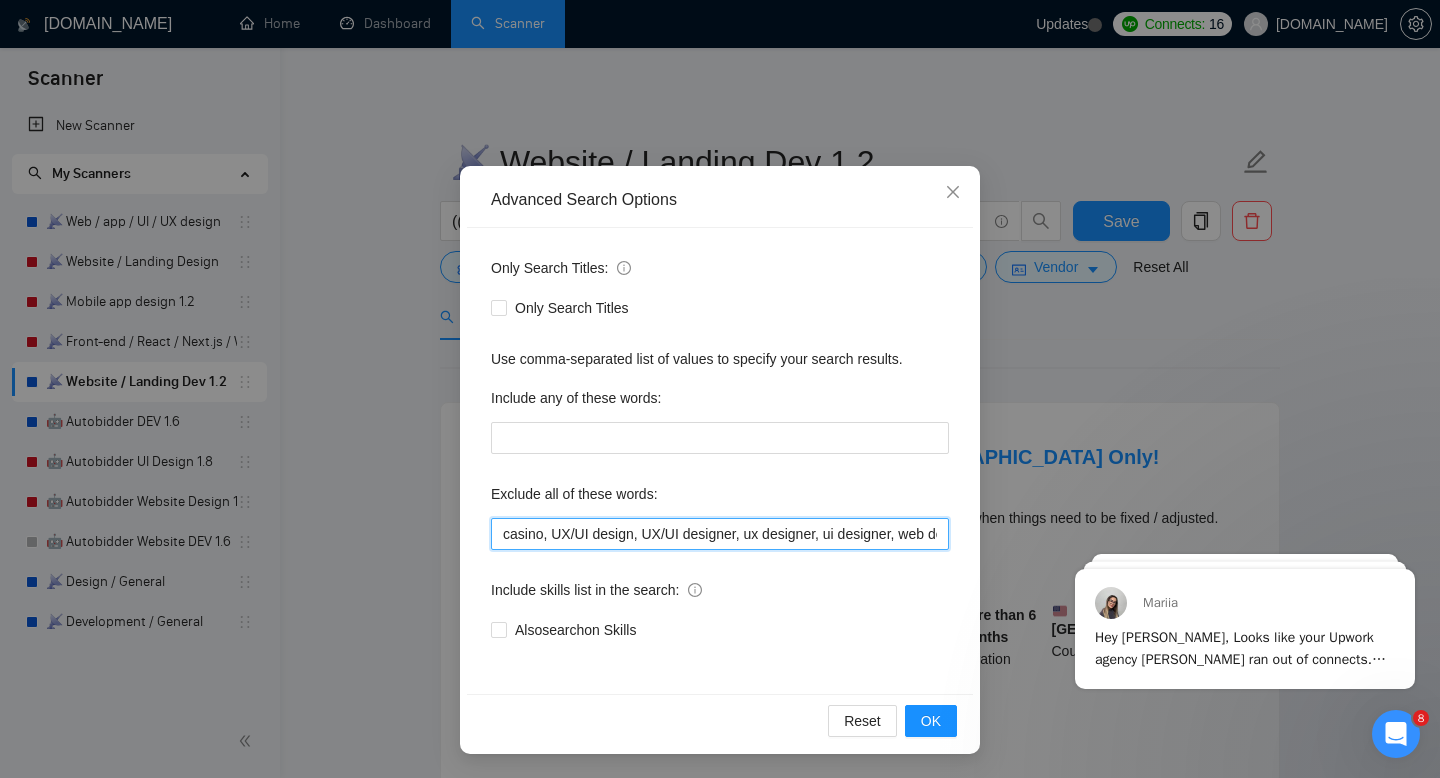 click on "casino, UX/UI design, UX/UI designer, ux designer, ui designer, web designer, gambling, azure, no agencies, webflow, java, asp.net, wp, wordpress, shopify, woocommerce, laravel, php, squarespace, wix, python, elementor, drupal, hubspot, magento, Kajabi, tailwind, showit, clickfunnels, Unbounce, leadpages, divi, Go high level, Duda, ghl, Funnelish, GHL, Gohighlevel, PixelNX, Framer, airtable, flutter, django, golang" at bounding box center (720, 534) 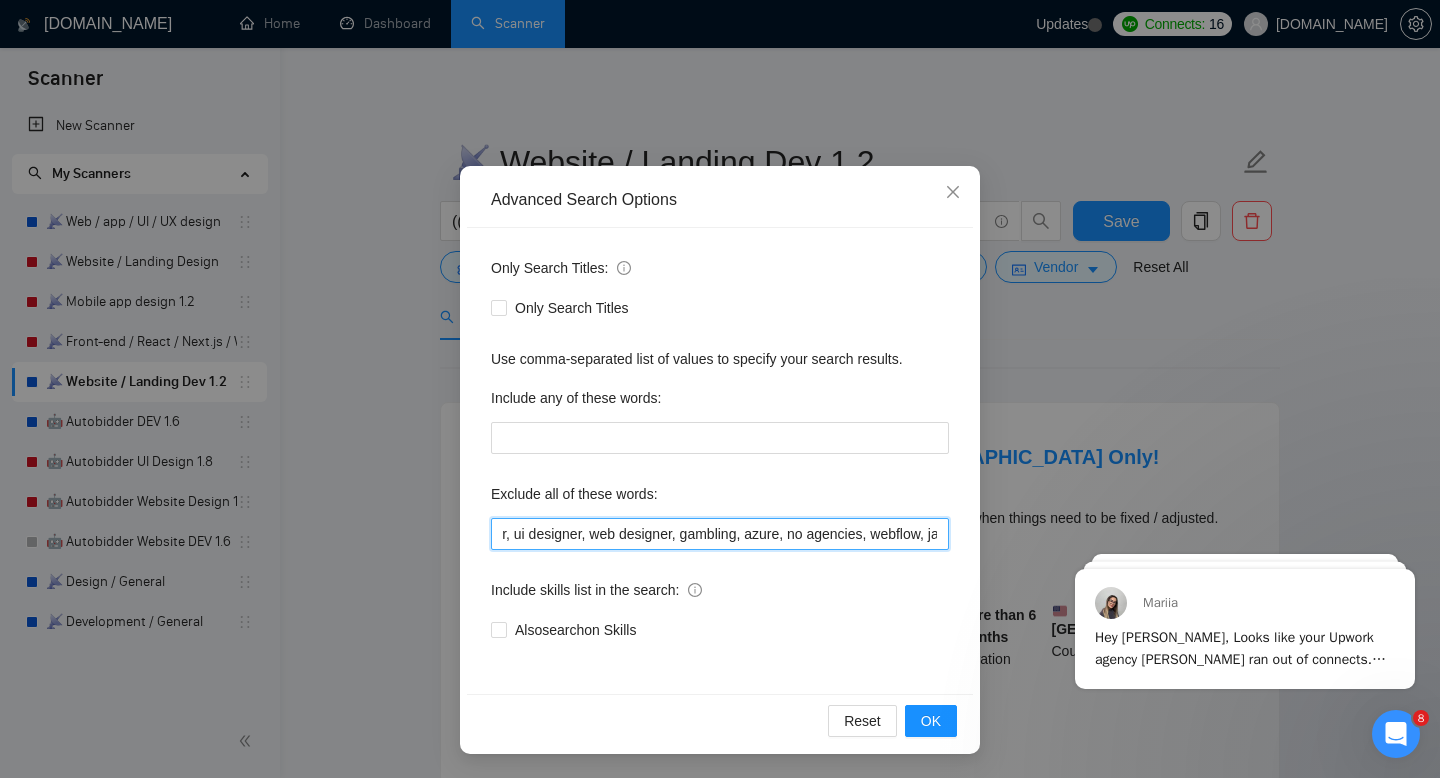 scroll, scrollTop: 0, scrollLeft: 0, axis: both 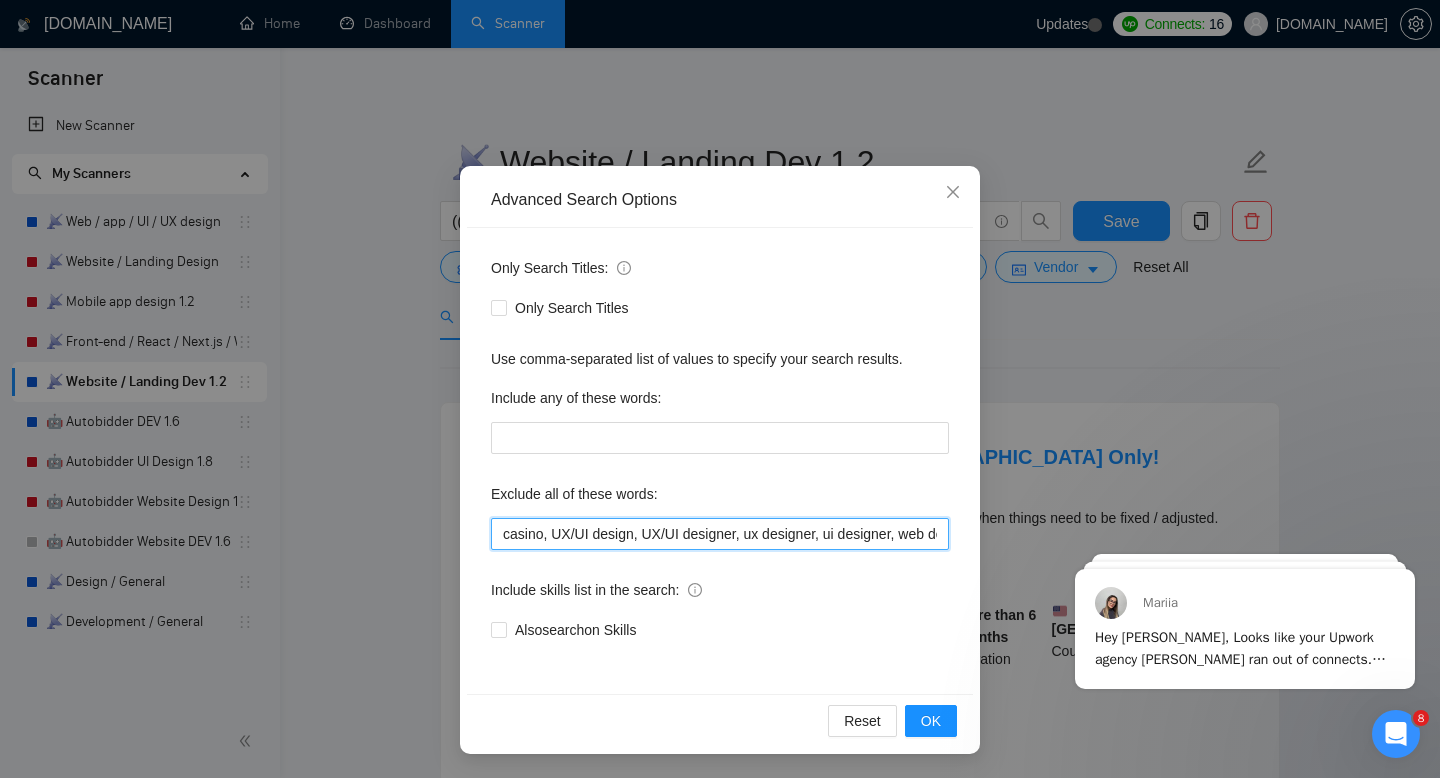 drag, startPoint x: 617, startPoint y: 535, endPoint x: 393, endPoint y: 520, distance: 224.50166 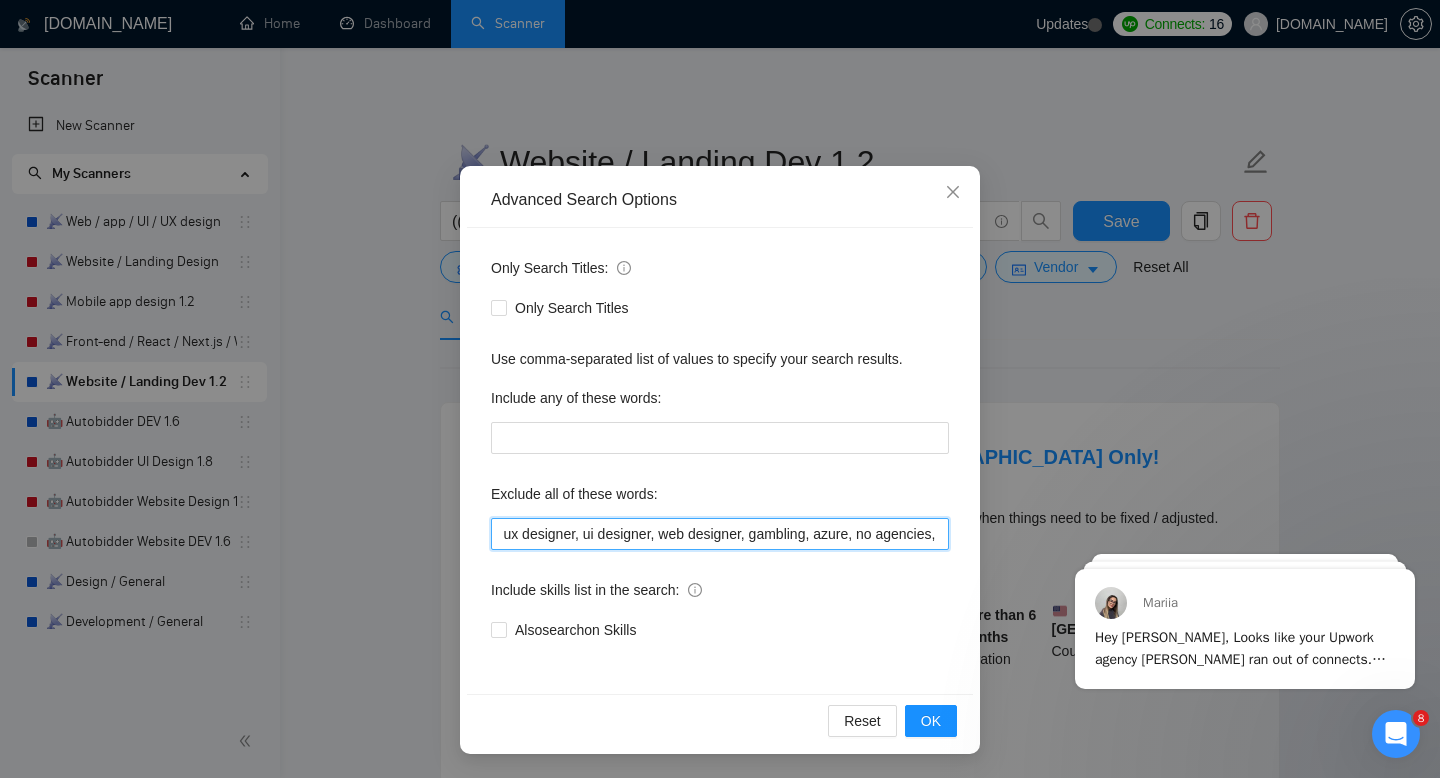 scroll, scrollTop: 0, scrollLeft: 249, axis: horizontal 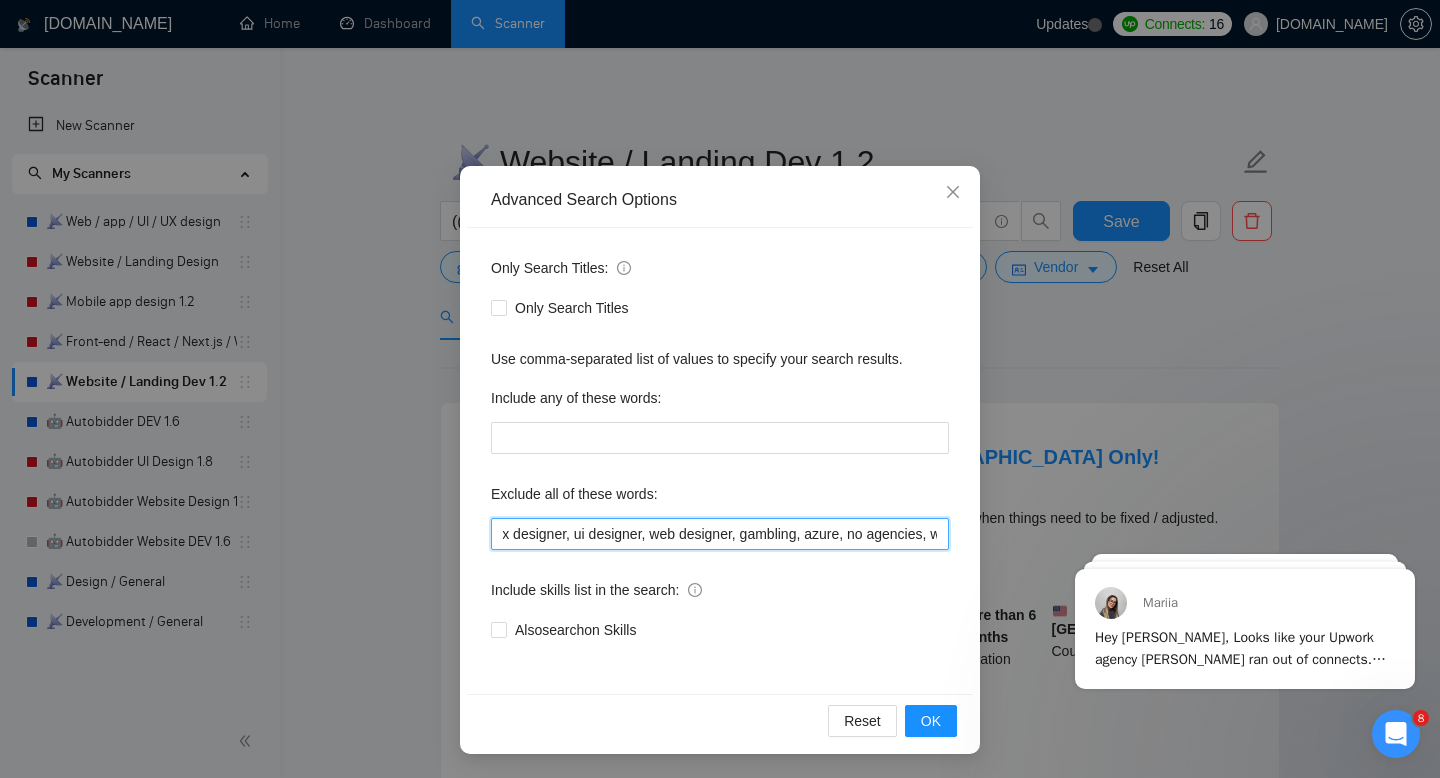 drag, startPoint x: 838, startPoint y: 531, endPoint x: 891, endPoint y: 532, distance: 53.009434 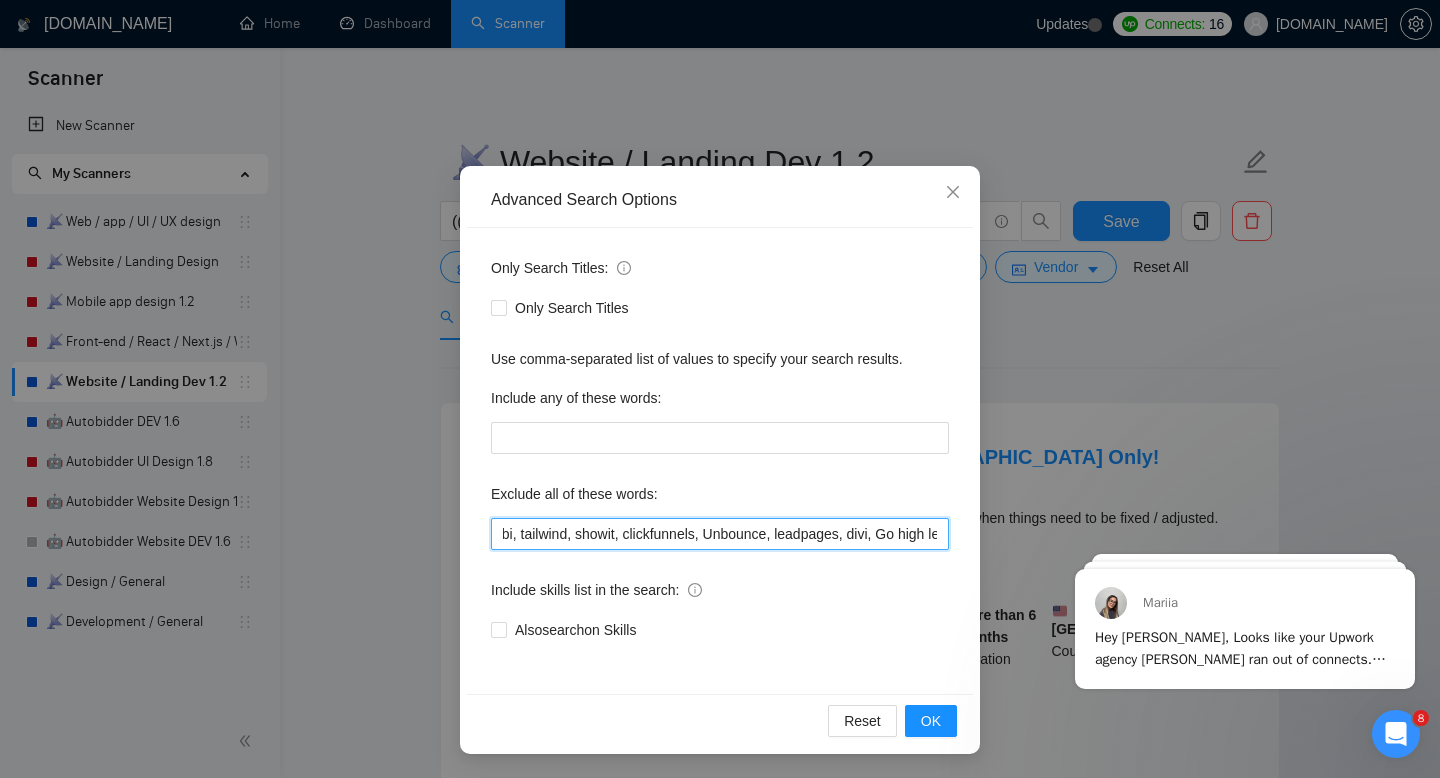scroll, scrollTop: 0, scrollLeft: 2246, axis: horizontal 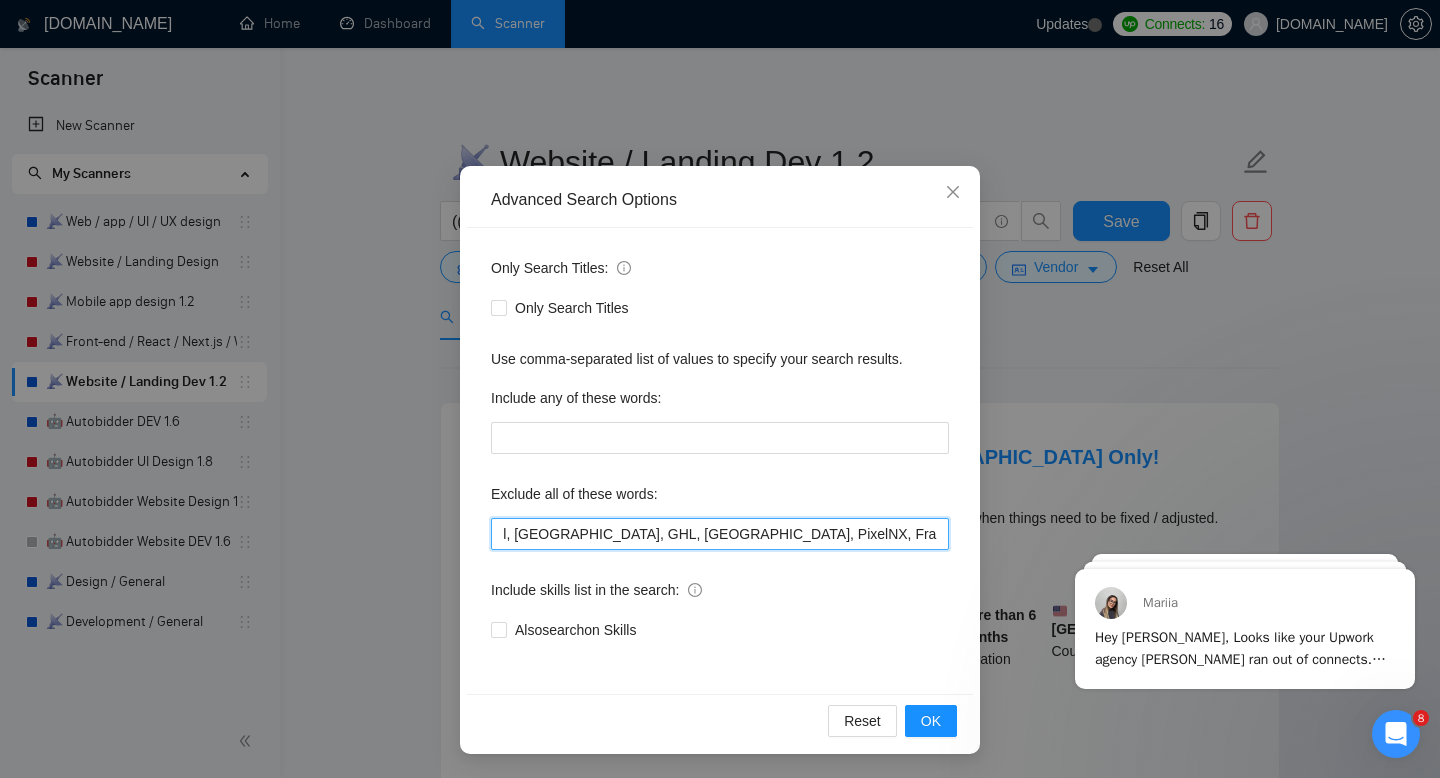 drag, startPoint x: 749, startPoint y: 537, endPoint x: 1037, endPoint y: 548, distance: 288.21 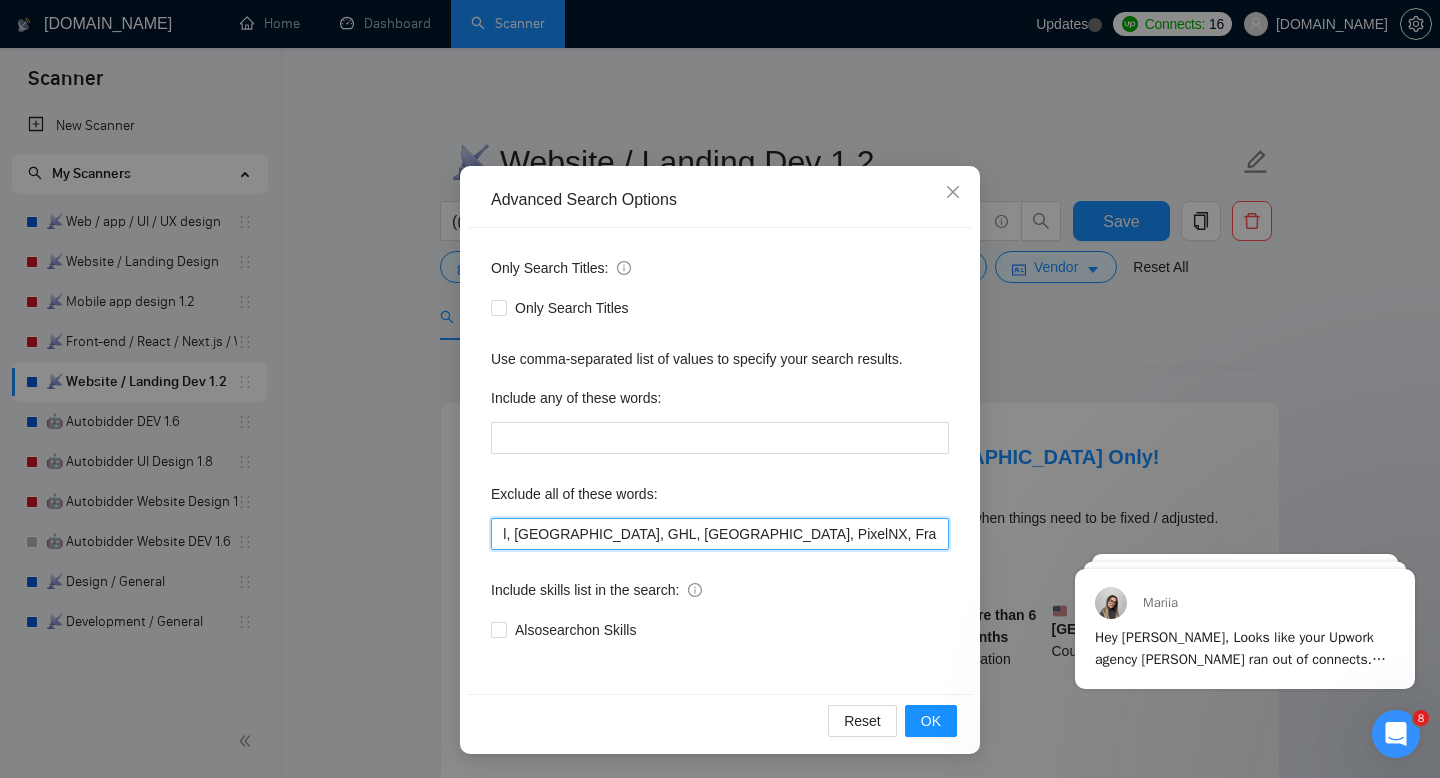 scroll, scrollTop: 0, scrollLeft: 0, axis: both 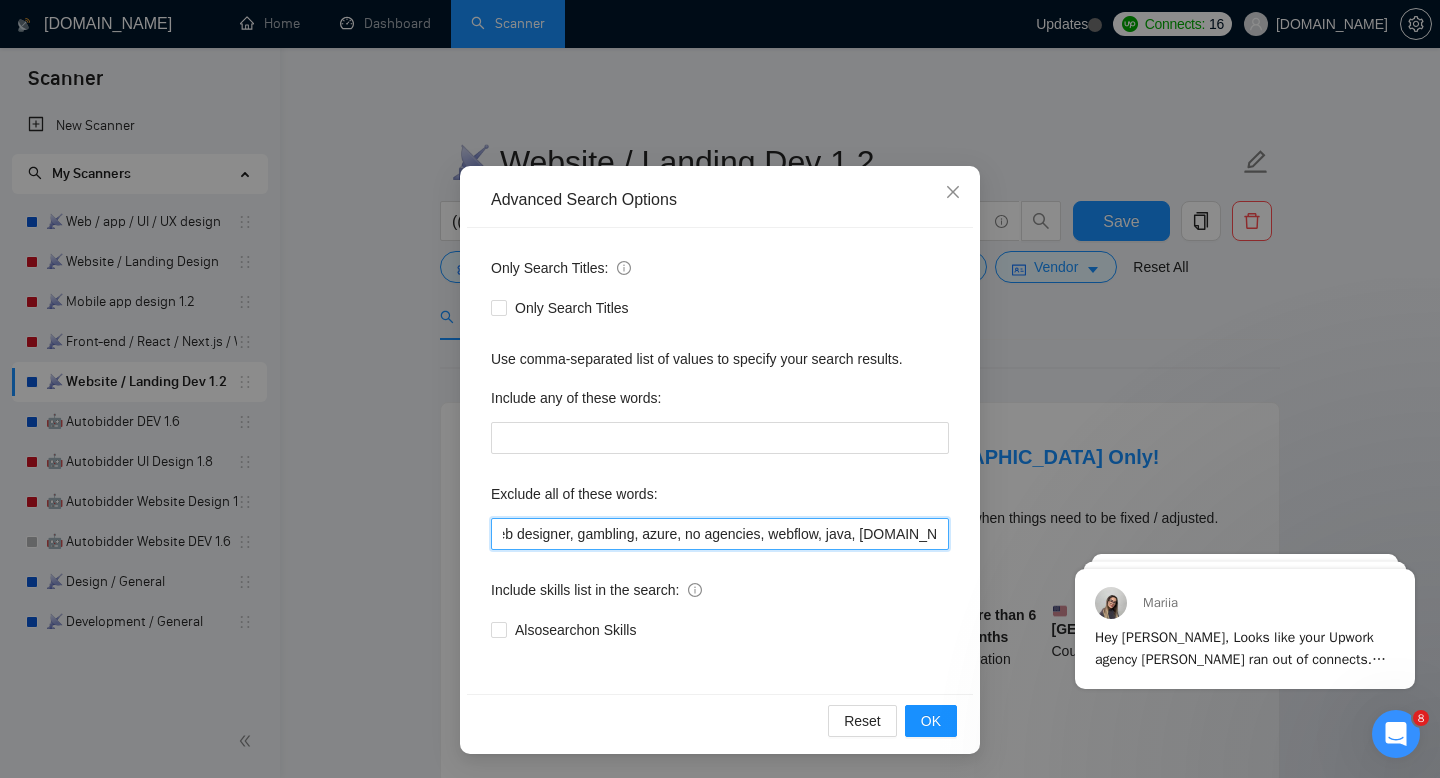 drag, startPoint x: 607, startPoint y: 534, endPoint x: 846, endPoint y: 532, distance: 239.00836 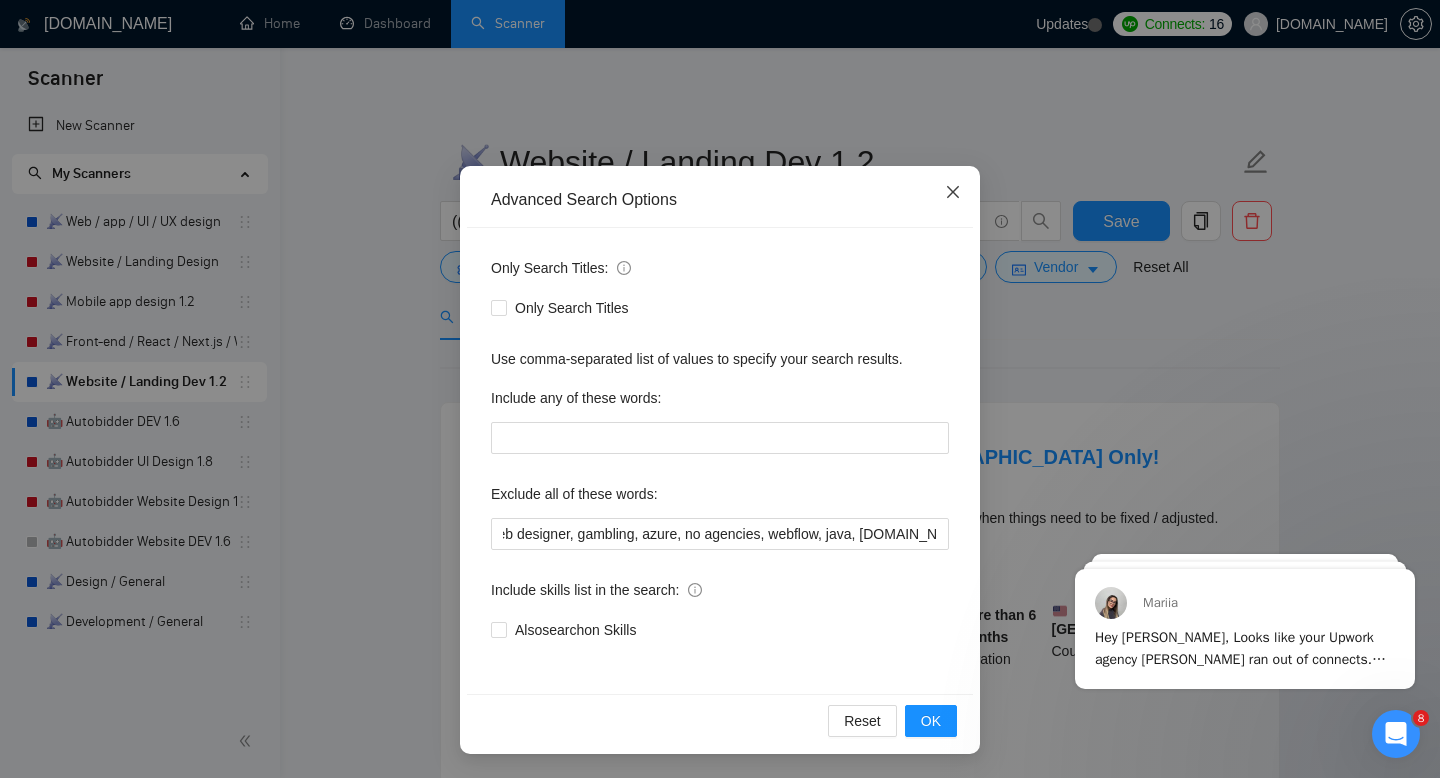 click 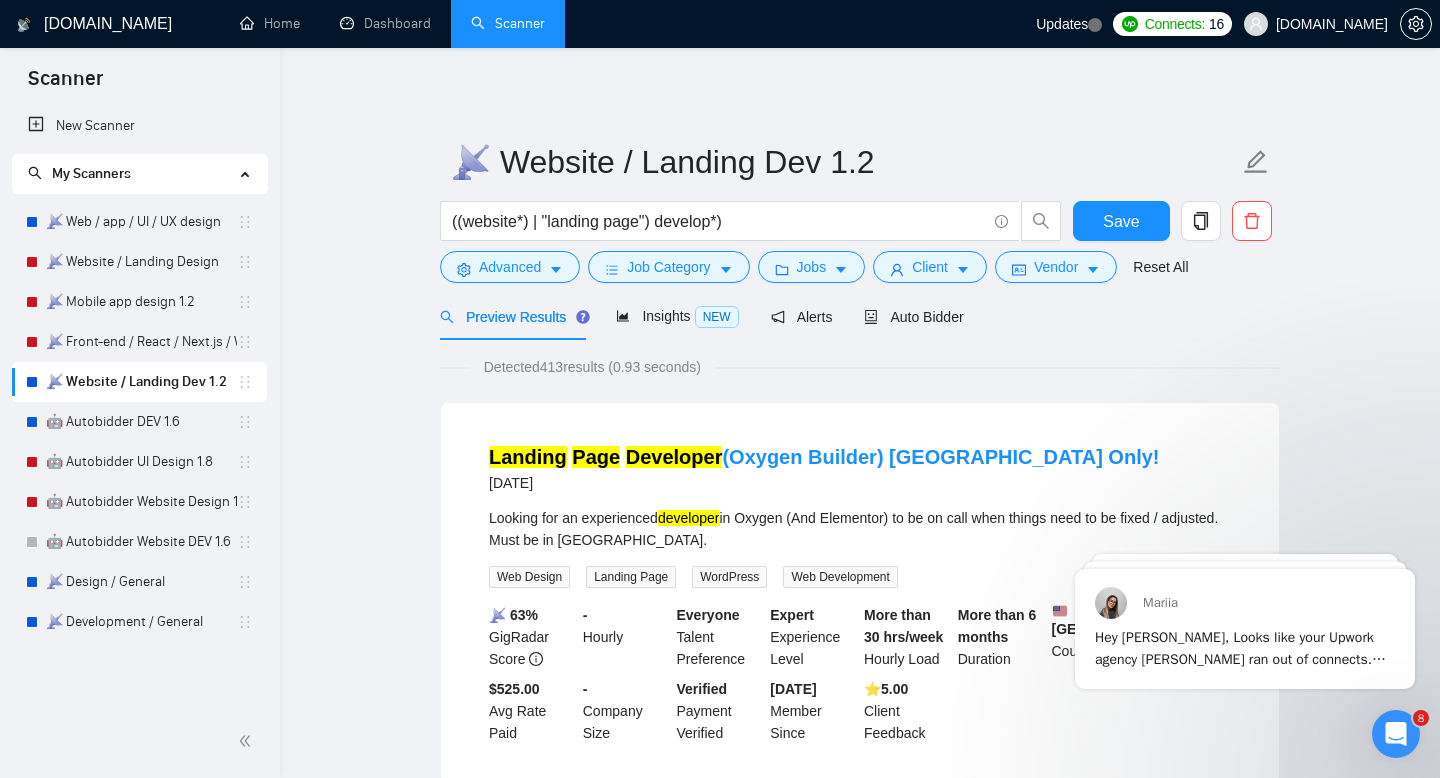 scroll, scrollTop: 0, scrollLeft: 0, axis: both 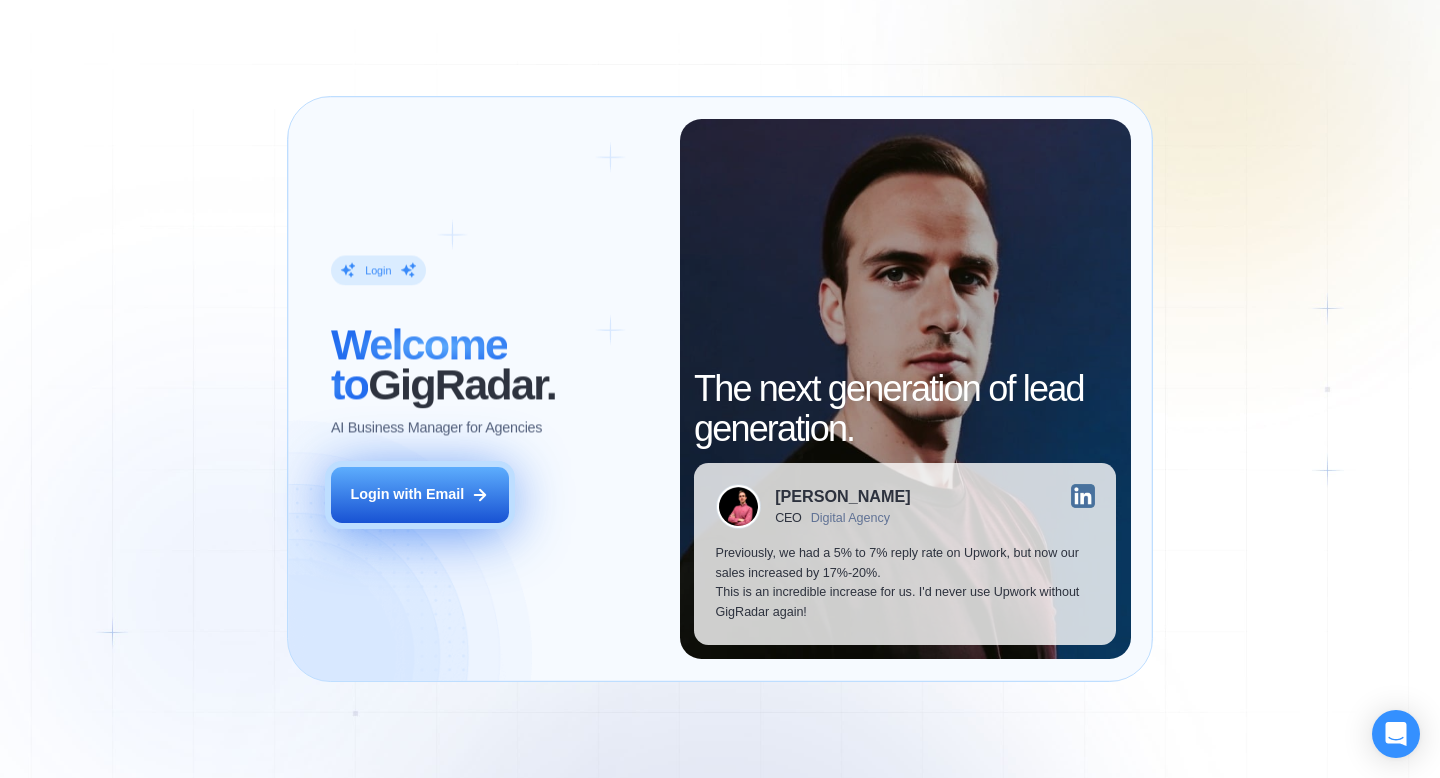 click on "Login with Email" at bounding box center [407, 495] 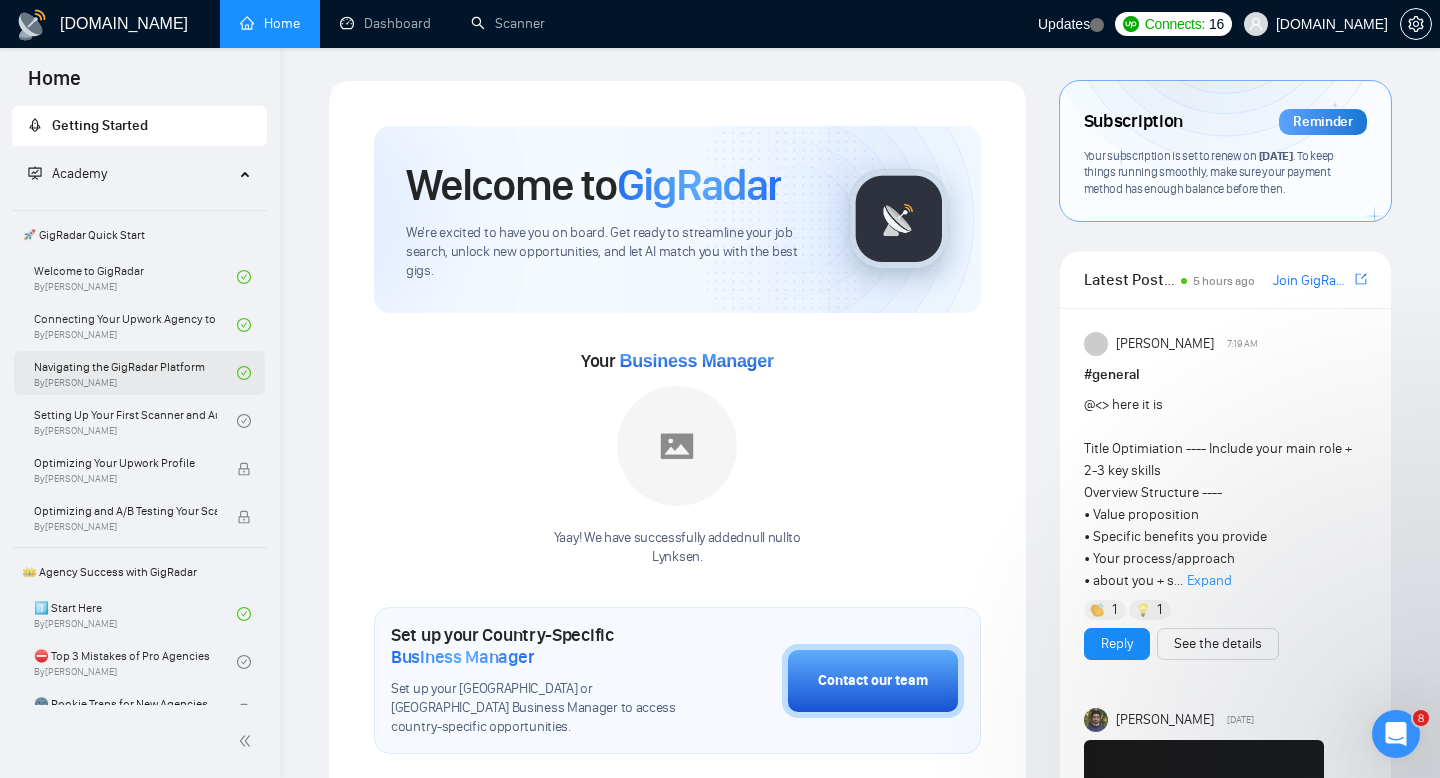 scroll, scrollTop: 0, scrollLeft: 0, axis: both 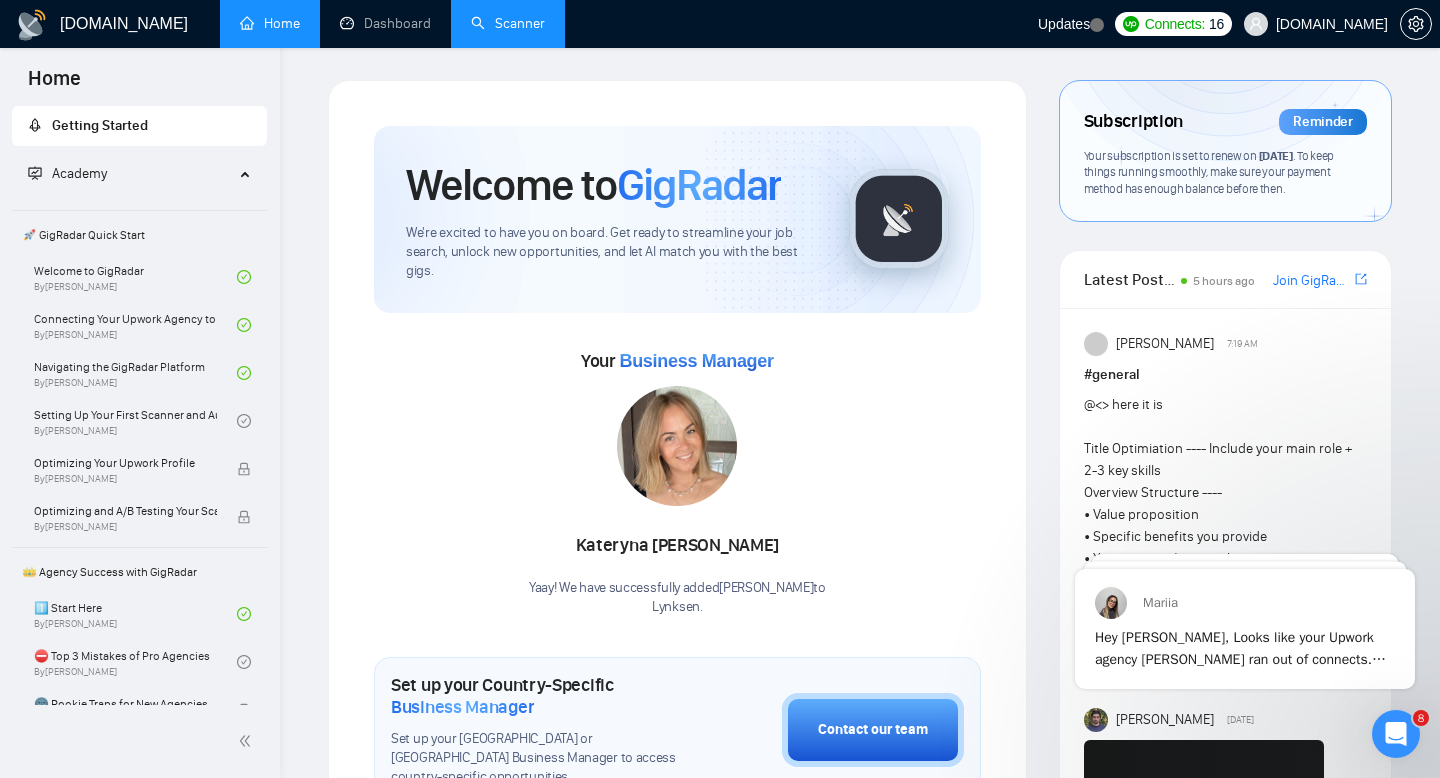 click on "Scanner" at bounding box center (508, 23) 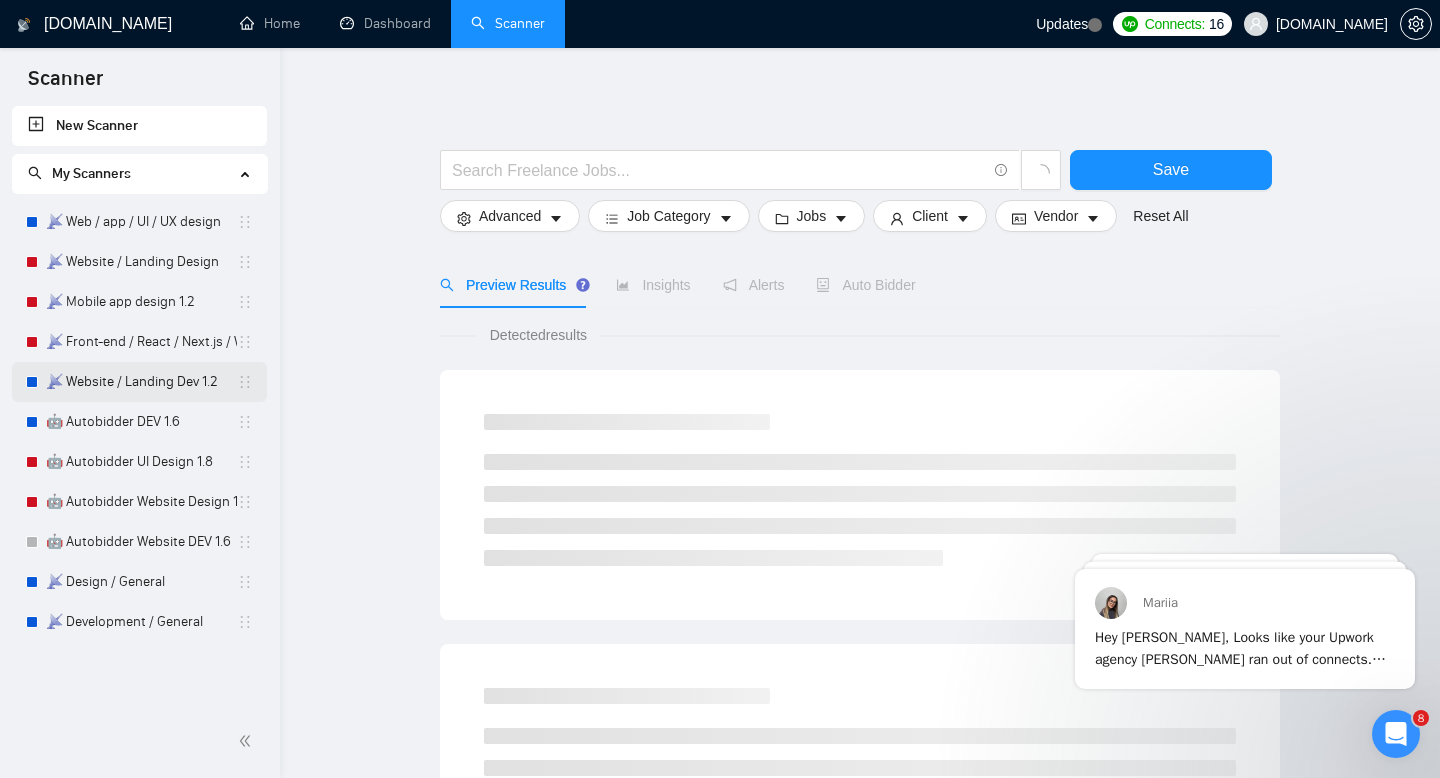 click on "📡 Website / Landing Dev 1.2" at bounding box center [141, 382] 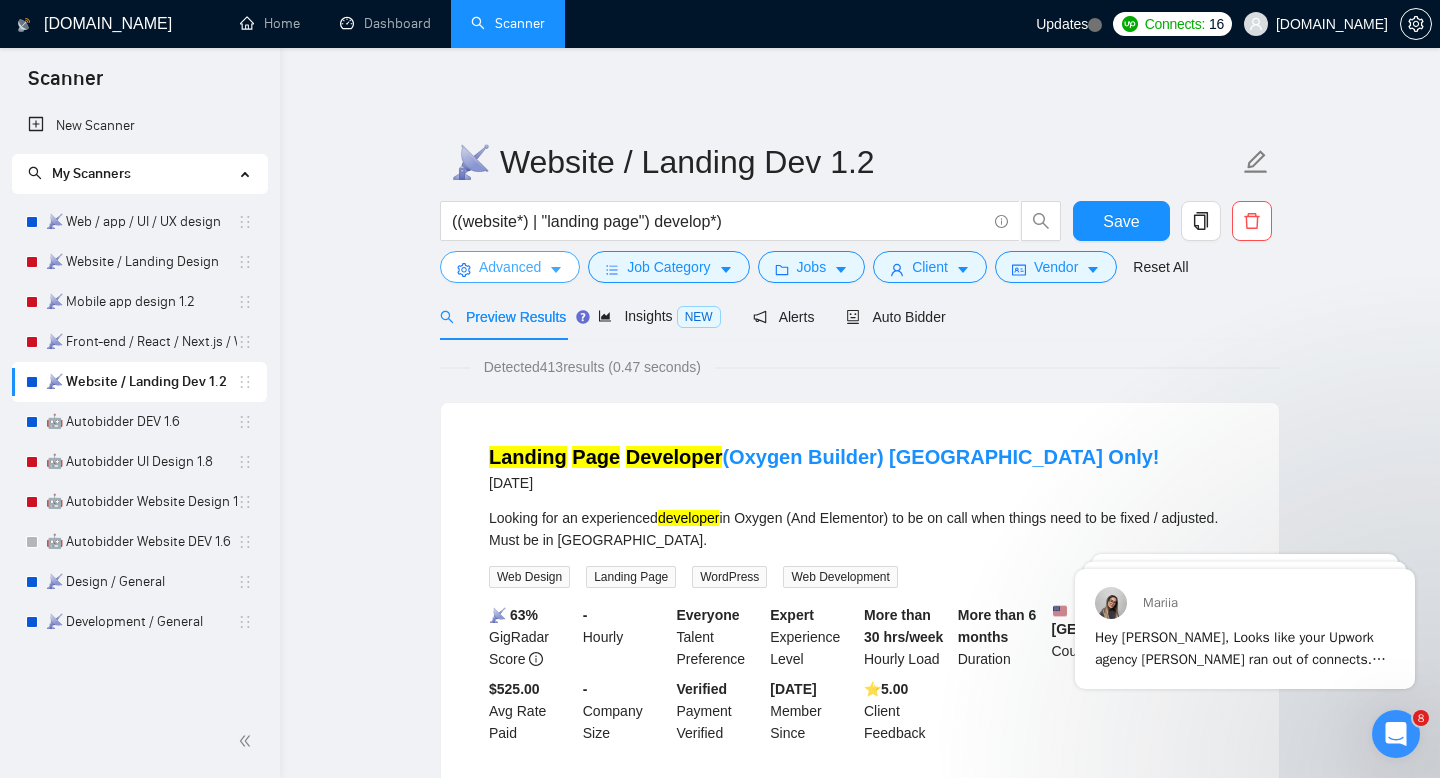 click 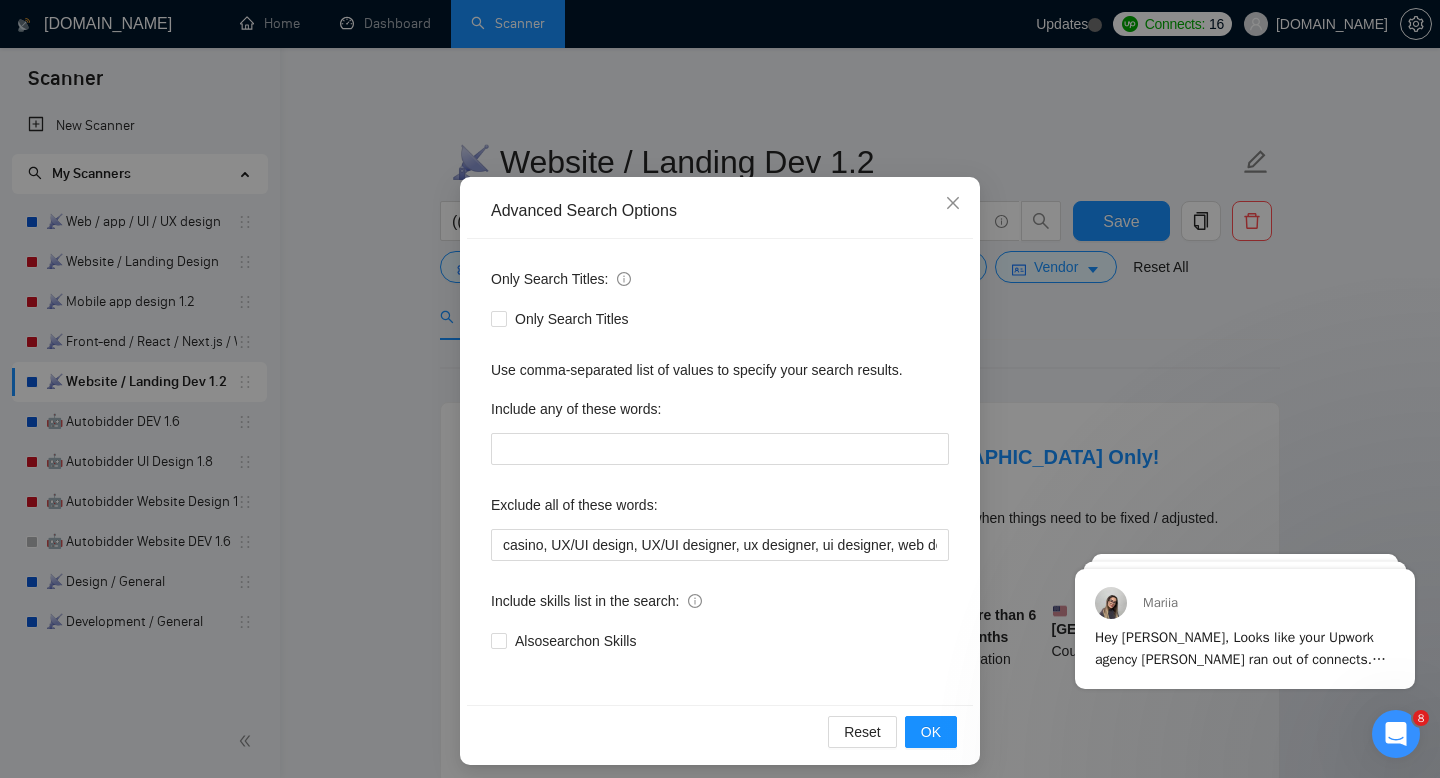 scroll, scrollTop: 54, scrollLeft: 0, axis: vertical 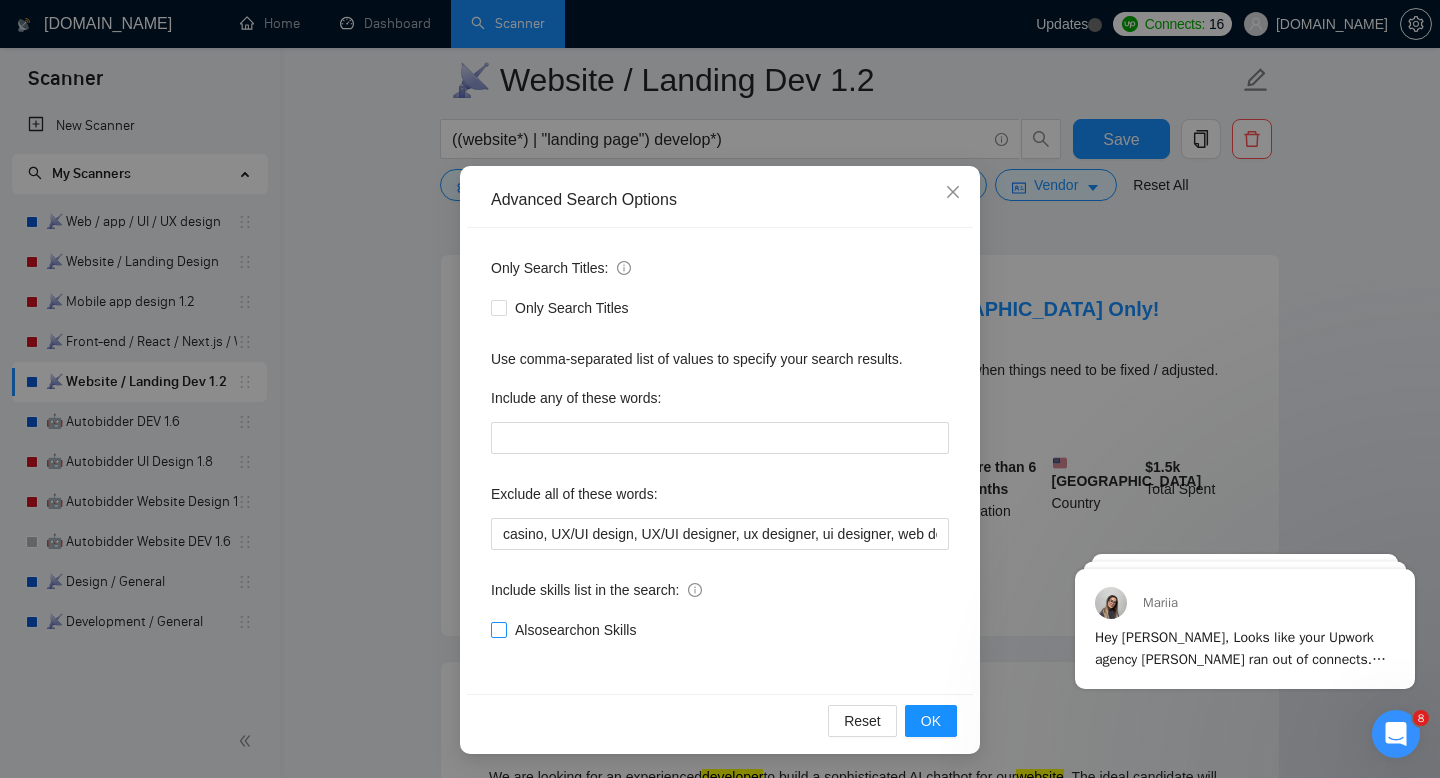 click on "Also  search  on Skills" at bounding box center [498, 629] 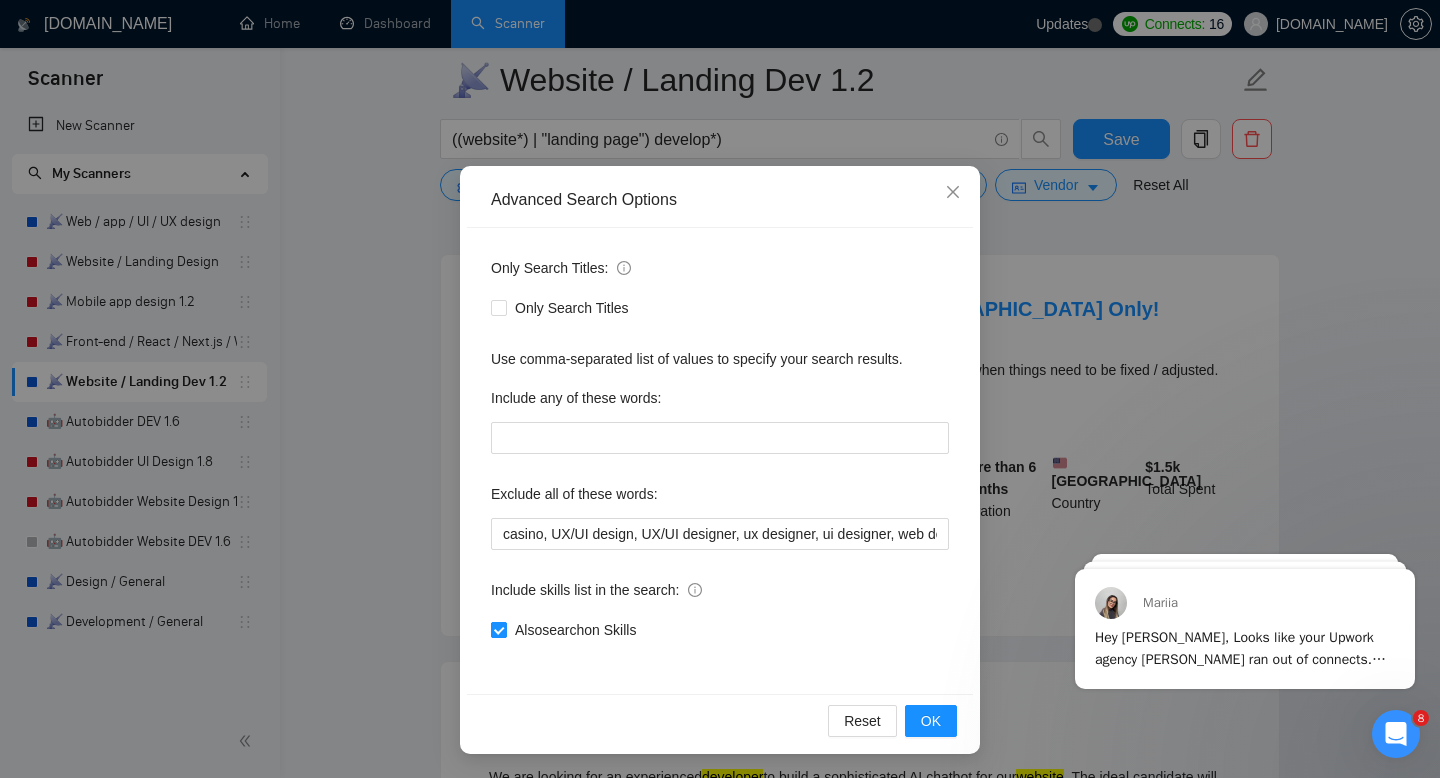 click on "Also  search  on Skills" at bounding box center [498, 629] 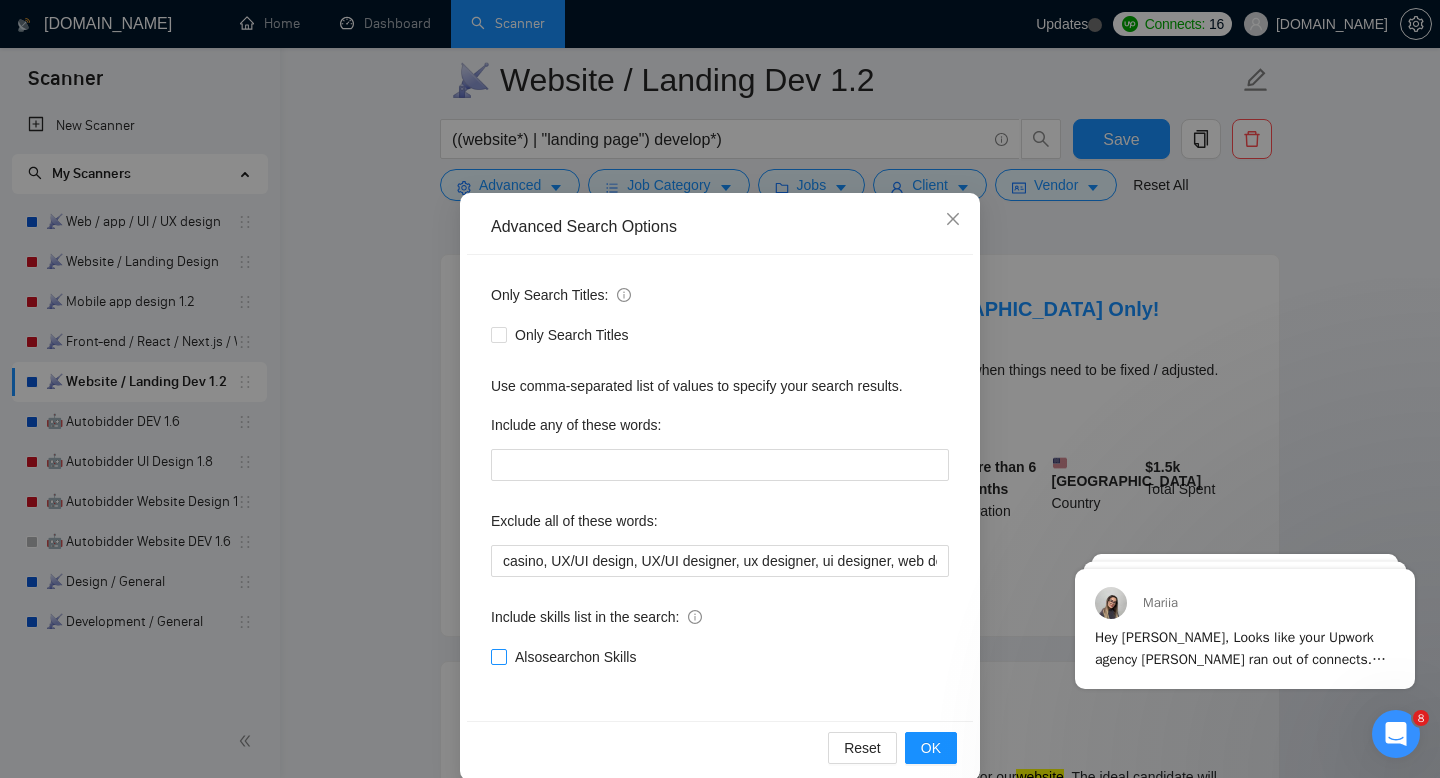 scroll, scrollTop: 0, scrollLeft: 0, axis: both 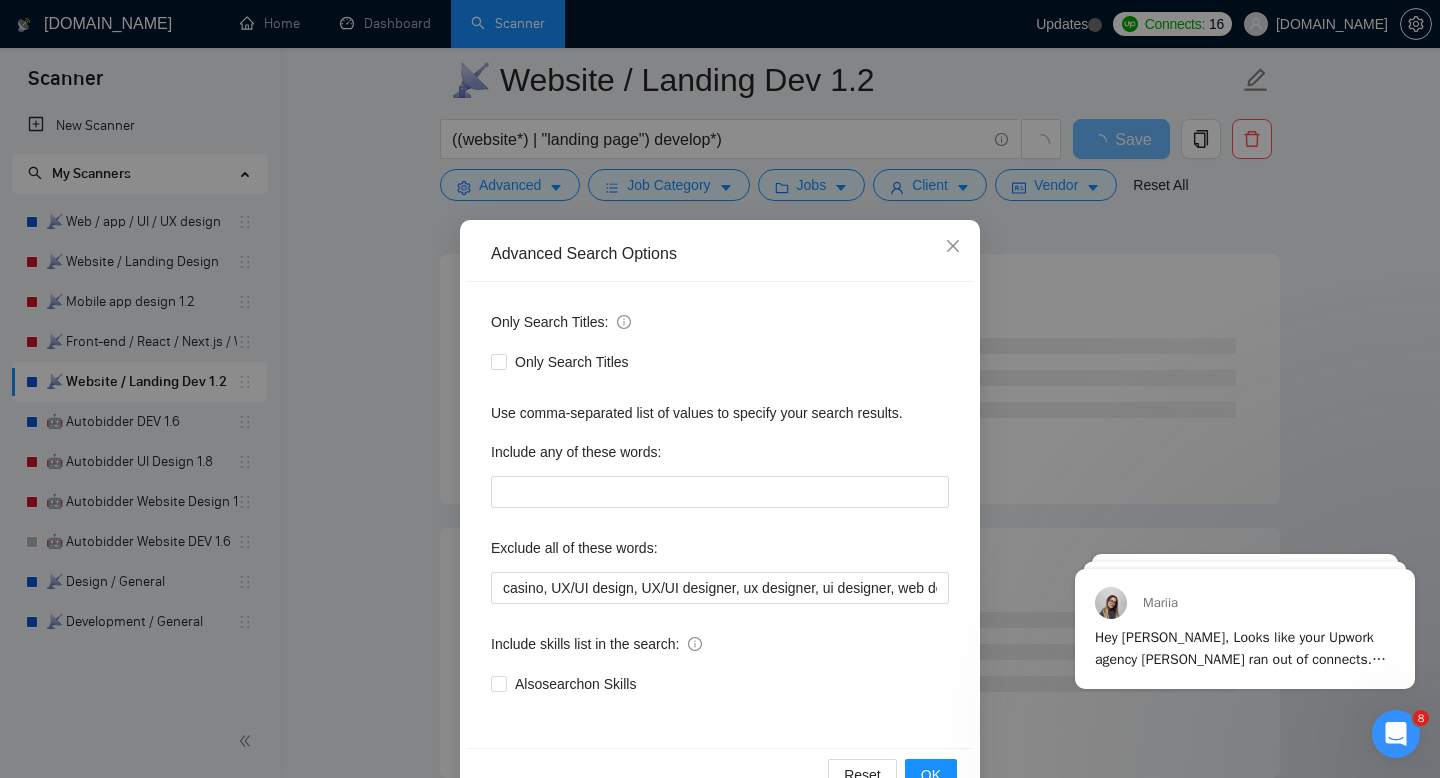 click on "Advanced Search Options Only Search Titles:   Only Search Titles Use comma-separated list of values to specify your search results. Include any of these words: Exclude all of these words: casino, UX/UI design, UX/UI designer, ux designer, ui designer, web designer, gambling, azure, no agencies, webflow, java, asp.net, wp, wordpress, shopify, woocommerce, laravel, php, squarespace, wix, python, elementor, drupal, hubspot, magento, Kajabi, tailwind, showit, clickfunnels, Unbounce, leadpages, divi, Go high level, Duda, ghl, Funnelish, GHL, Gohighlevel, PixelNX, Framer, airtable, flutter, django, golang Include skills list in the search:   Also  search  on Skills Reset OK" at bounding box center [720, 389] 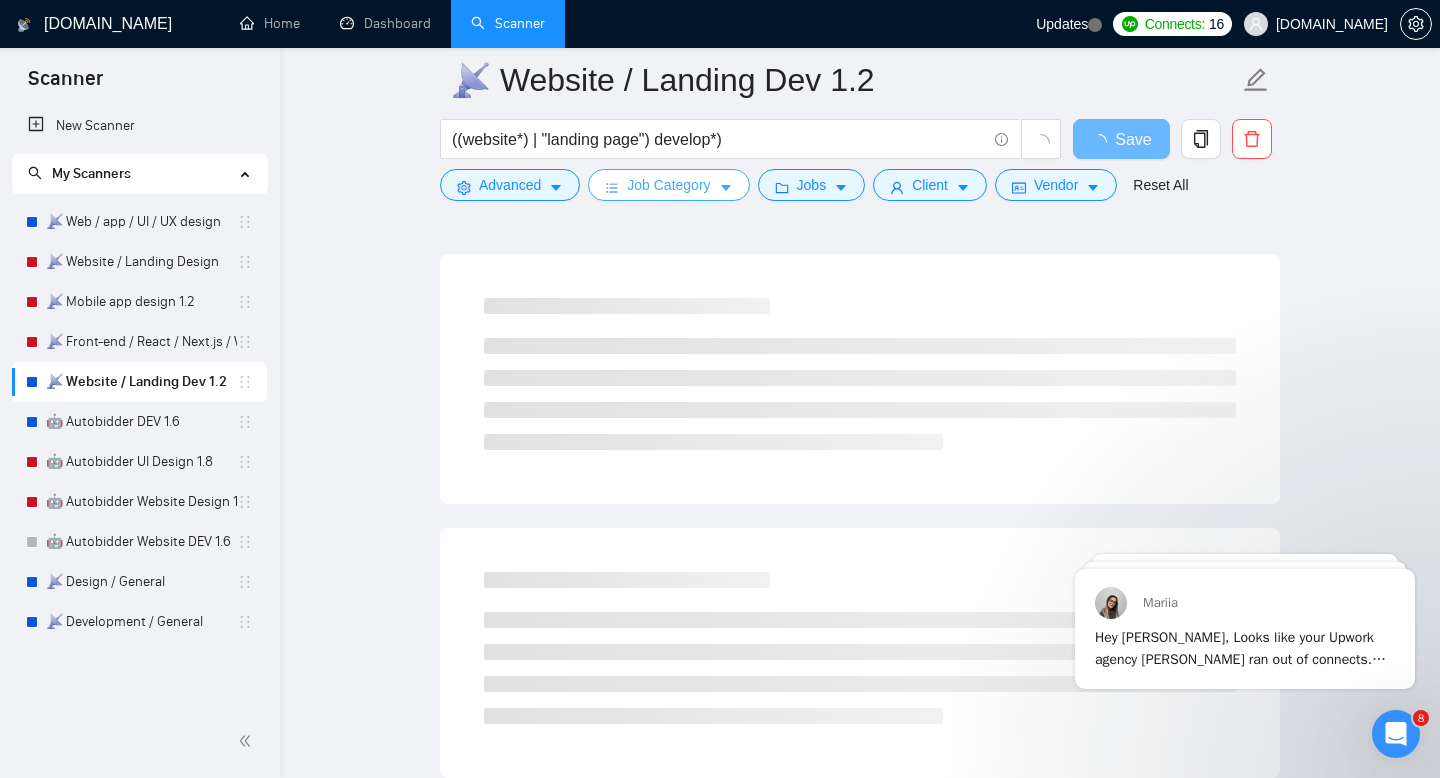 click on "Job Category" at bounding box center [668, 185] 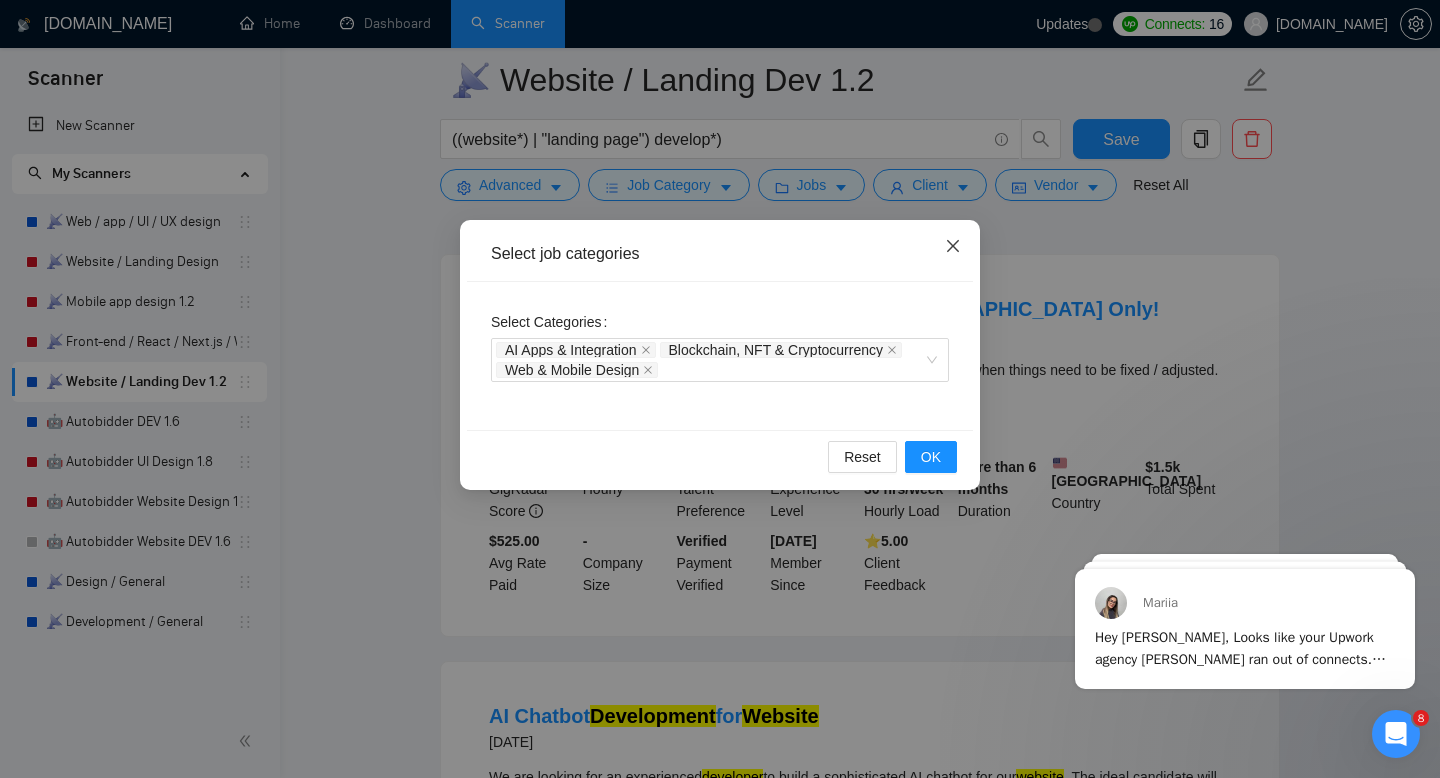 click at bounding box center [953, 247] 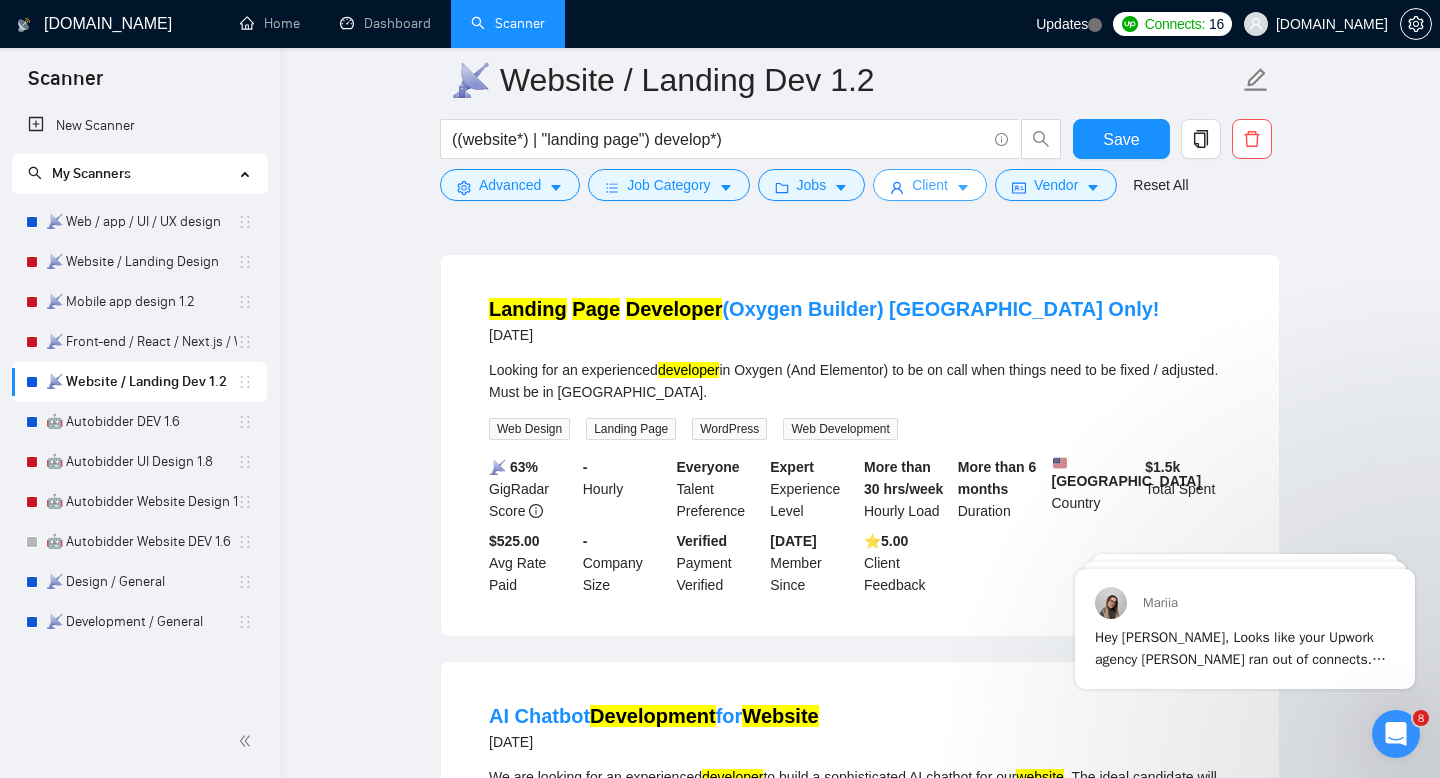 click on "Client" at bounding box center (930, 185) 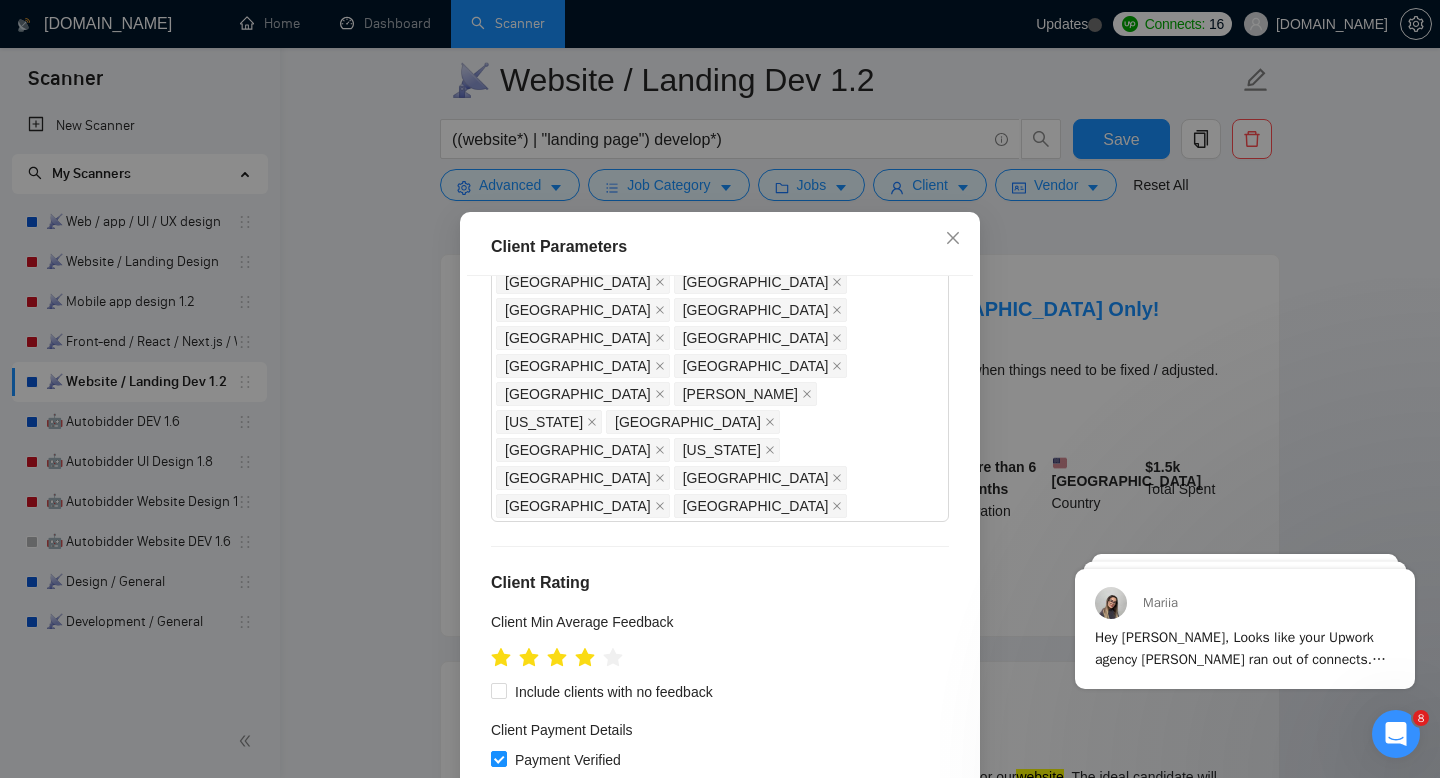 scroll, scrollTop: 1401, scrollLeft: 0, axis: vertical 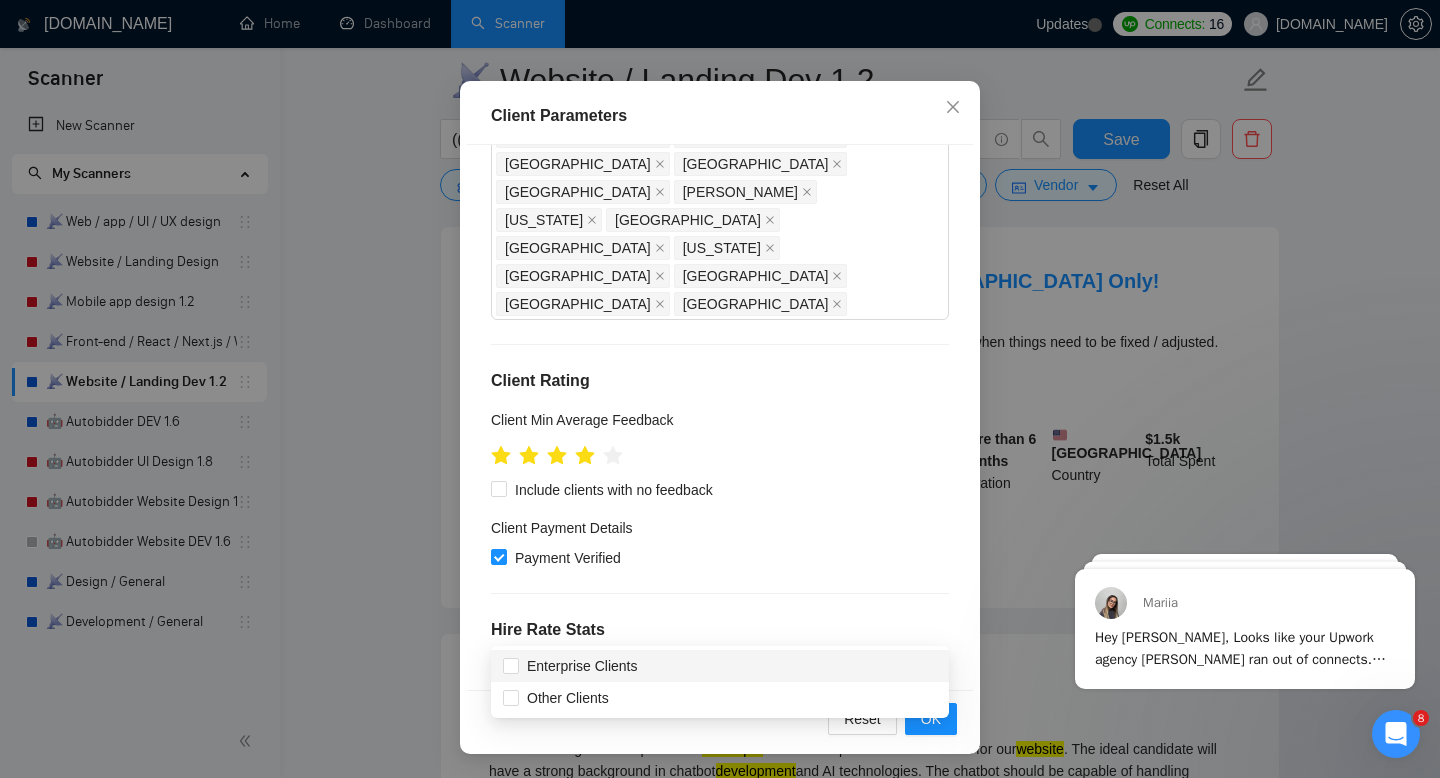 click at bounding box center [710, 1301] 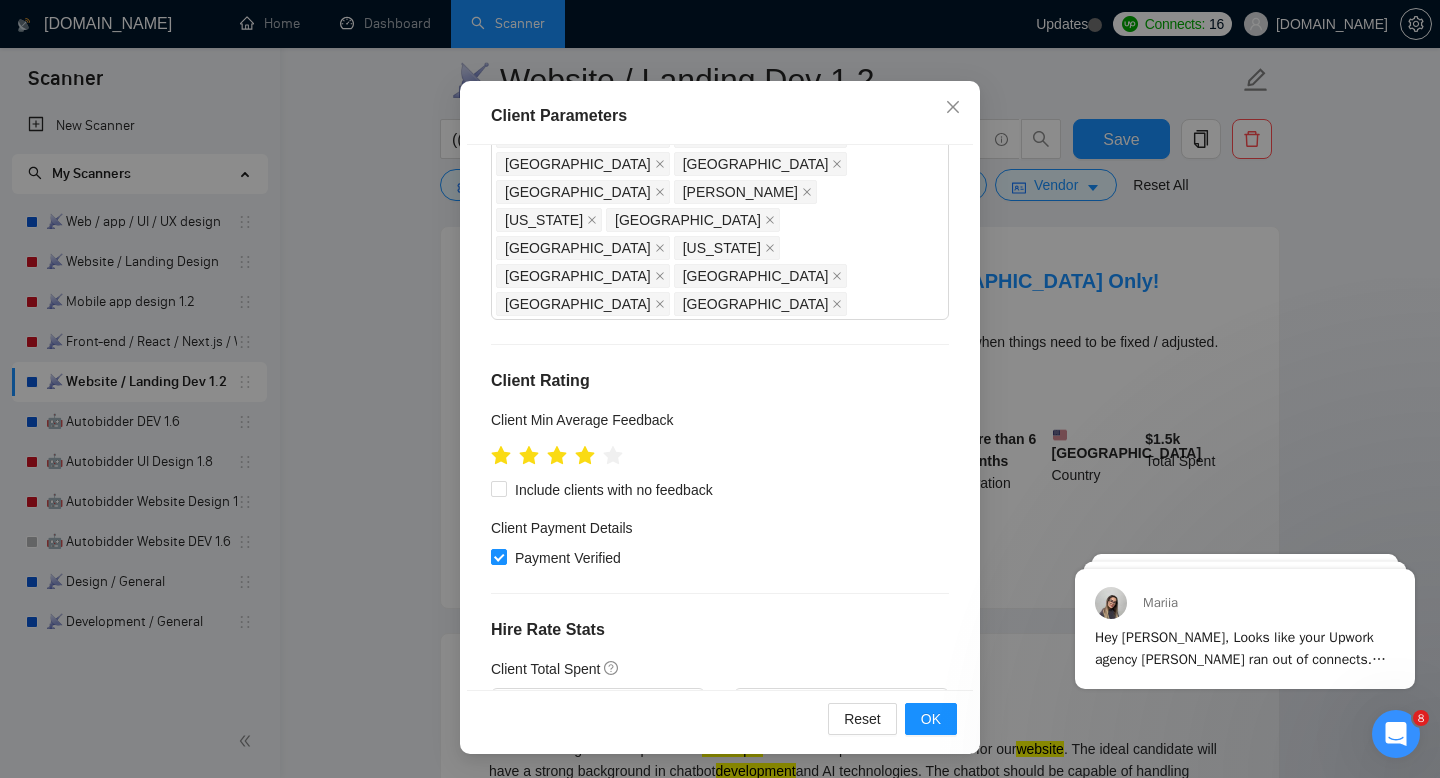 click on "Client Location Include Client Countries   Select Exclude Client Countries India Pakistan Bangladesh Nepal Russia Belarus China Nigeria Vietnam Ethiopia Ghana Egypt Indonesia Philippines Ukraine Moldova Brazil Mexico Kenya Morocco Jordan Sri Lanka Serbia Lebanon Algeria Armenia Chile Peru Macedonia Dominican Republic Uzbekistan Palestinian Territories Bosnia and Herzegovina Azerbaijan Kazakhstan Tunisia Tanzania Somalia Uganda Venezuela Cambodia Guatemala Bolivia Cameroon Zambia Honduras Kyrgyzstan Yemen Angola Nicaragua El Salvador Myanmar Zimbabwe Paraguay Benin Namibia Mongolia Brunei Darussalam Rwanda Anguilla Belize Mozambique Senegal Haiti Cote d'Ivoire Madagascar Papua New Guinea Guadeloupe Guyana Dominica Congo, the Democratic Republic of the Swaziland Togo Laos Malawi Tajikistan Burkina Faso Bhutan Mali Mauritania Suriname Djibouti Vanuatu Sierra Leone Gambia Gabon Guinea Cape Verde Turkmenistan Congo Niger Chad Palau Turkey South Africa Georgia Trinidad and Tobago Ecuador Burundi Bulgaria     $ -" at bounding box center (720, 417) 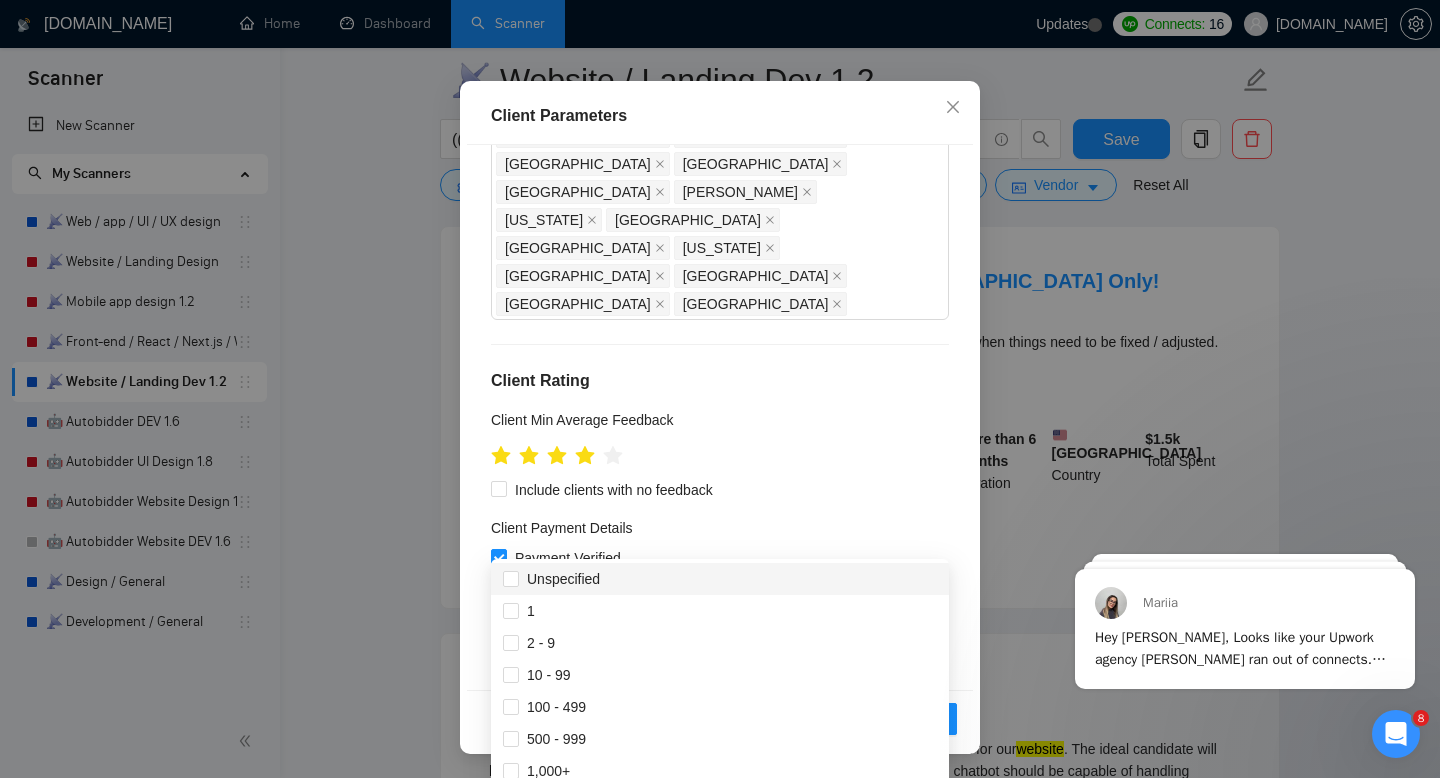 click at bounding box center (710, 1214) 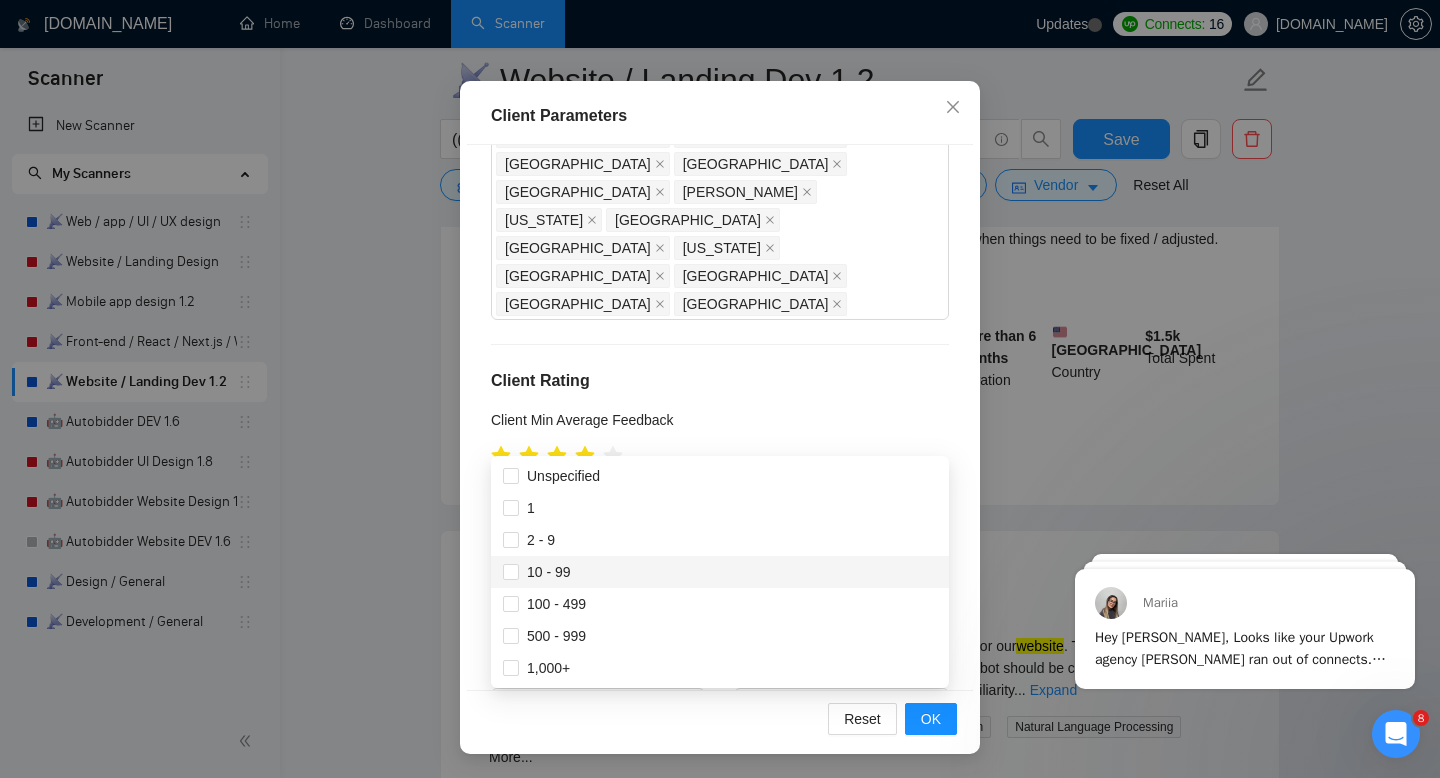 scroll, scrollTop: 219, scrollLeft: 0, axis: vertical 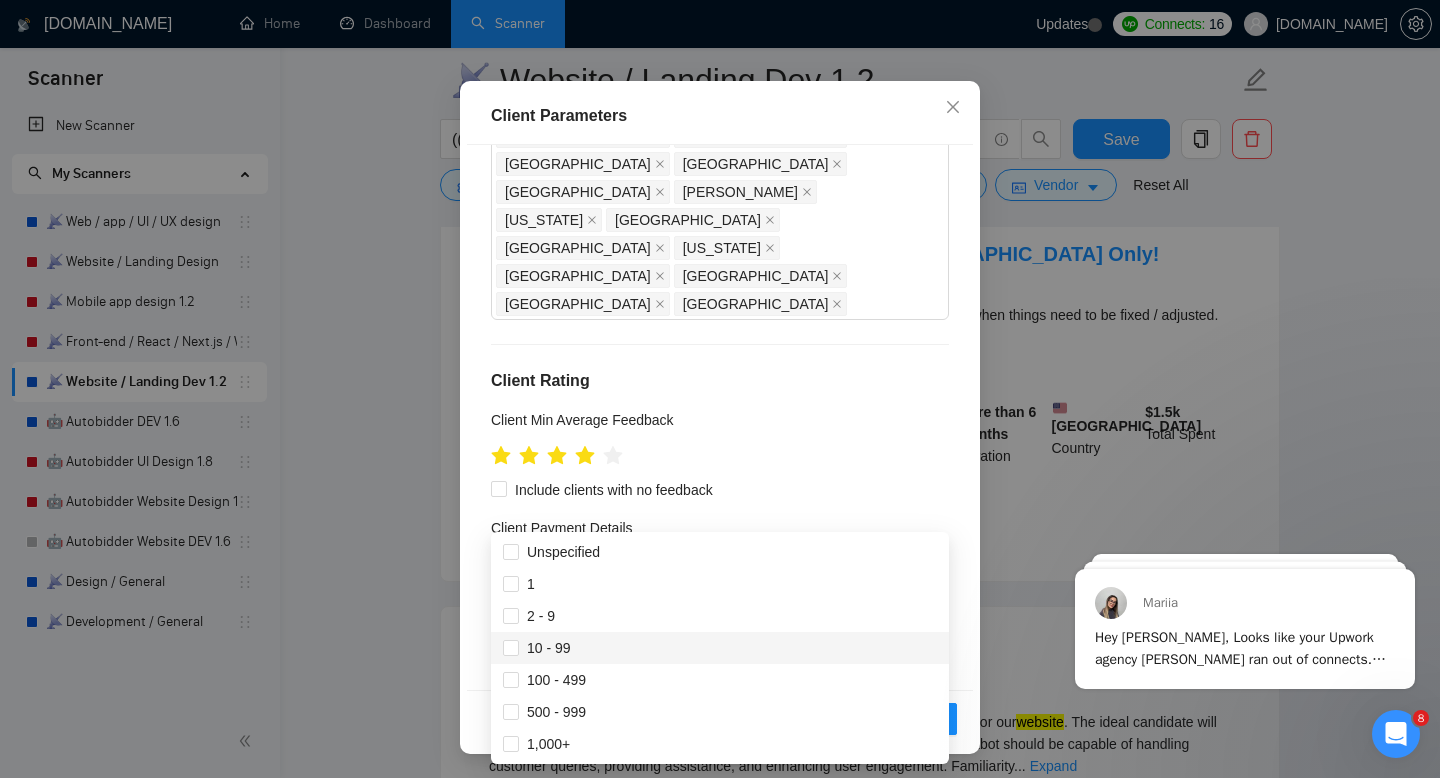 click on "Client Location Include Client Countries   Select Exclude Client Countries India Pakistan Bangladesh Nepal Russia Belarus China Nigeria Vietnam Ethiopia Ghana Egypt Indonesia Philippines Ukraine Moldova Brazil Mexico Kenya Morocco Jordan Sri Lanka Serbia Lebanon Algeria Armenia Chile Peru Macedonia Dominican Republic Uzbekistan Palestinian Territories Bosnia and Herzegovina Azerbaijan Kazakhstan Tunisia Tanzania Somalia Uganda Venezuela Cambodia Guatemala Bolivia Cameroon Zambia Honduras Kyrgyzstan Yemen Angola Nicaragua El Salvador Myanmar Zimbabwe Paraguay Benin Namibia Mongolia Brunei Darussalam Rwanda Anguilla Belize Mozambique Senegal Haiti Cote d'Ivoire Madagascar Papua New Guinea Guadeloupe Guyana Dominica Congo, the Democratic Republic of the Swaziland Togo Laos Malawi Tajikistan Burkina Faso Bhutan Mali Mauritania Suriname Djibouti Vanuatu Sierra Leone Gambia Gabon Guinea Cape Verde Turkmenistan Congo Niger Chad Palau Turkey South Africa Georgia Trinidad and Tobago Ecuador Burundi Bulgaria     $ -" at bounding box center [720, 417] 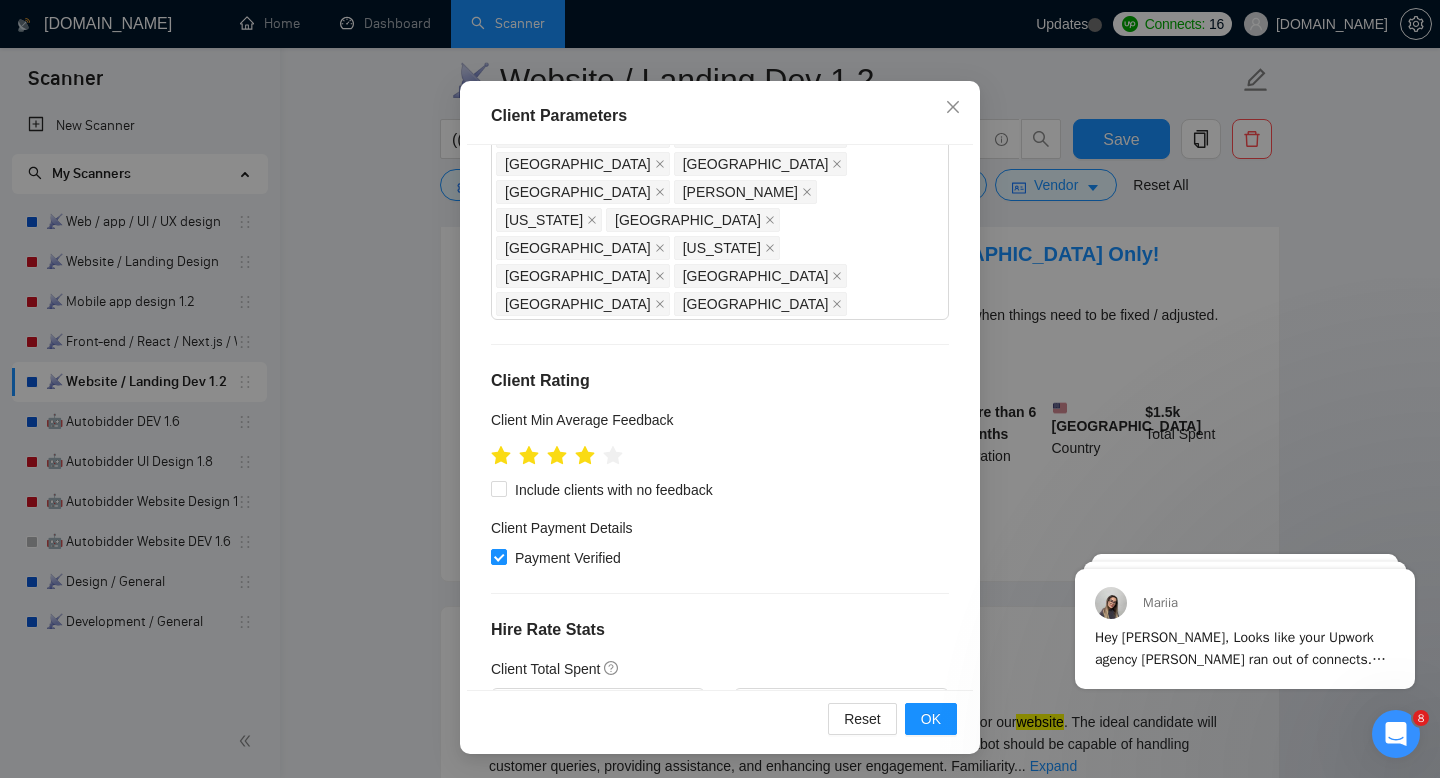 click at bounding box center [710, 1128] 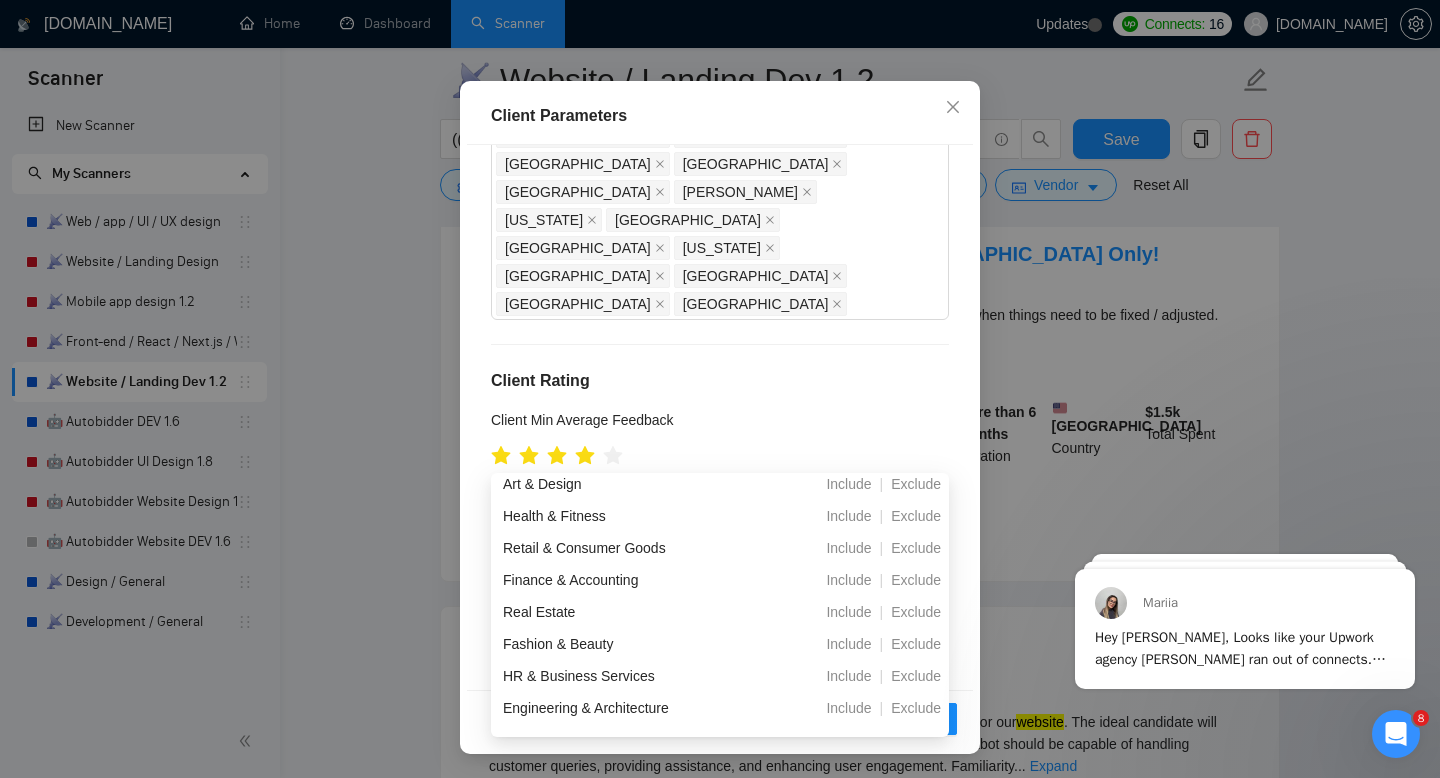 scroll, scrollTop: 203, scrollLeft: 0, axis: vertical 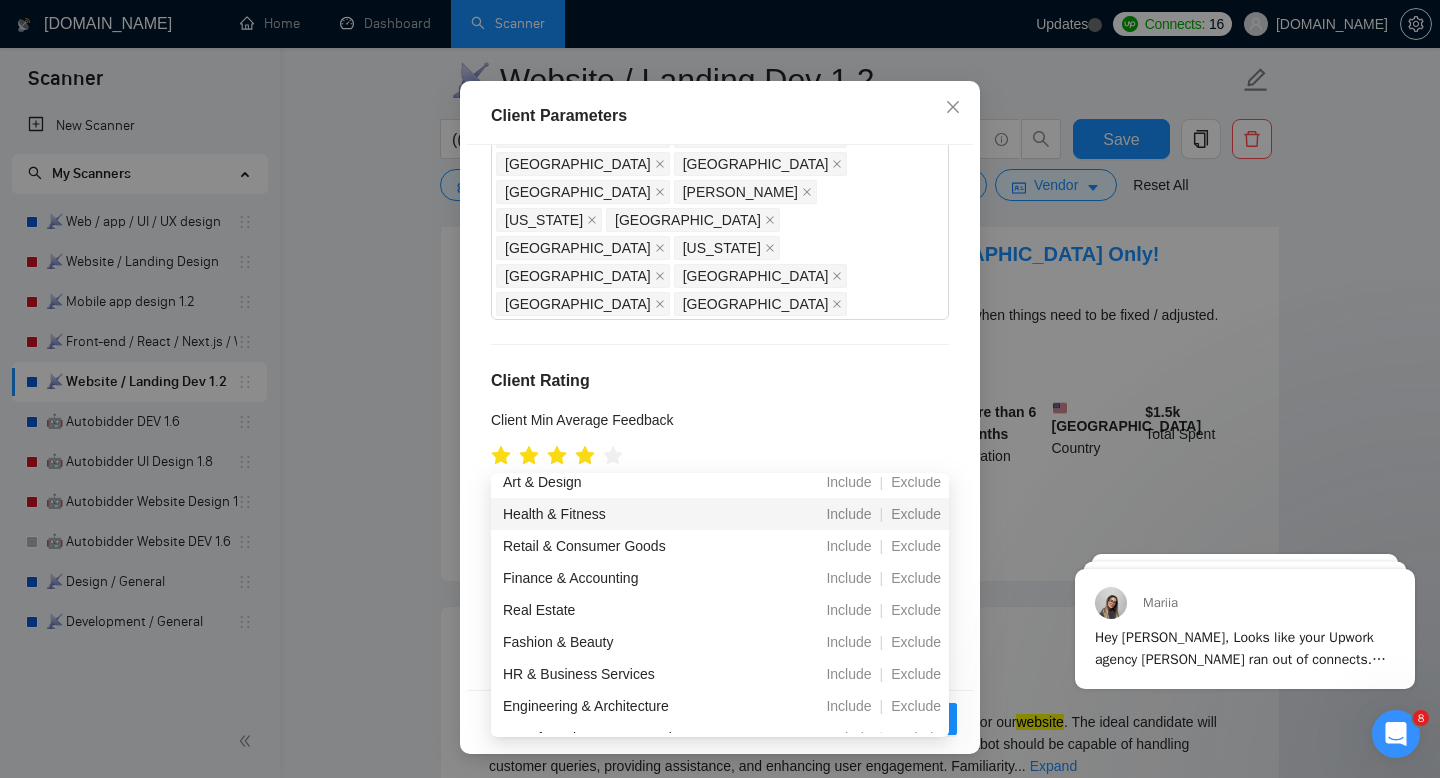 click on "Client Profile" at bounding box center (720, 1053) 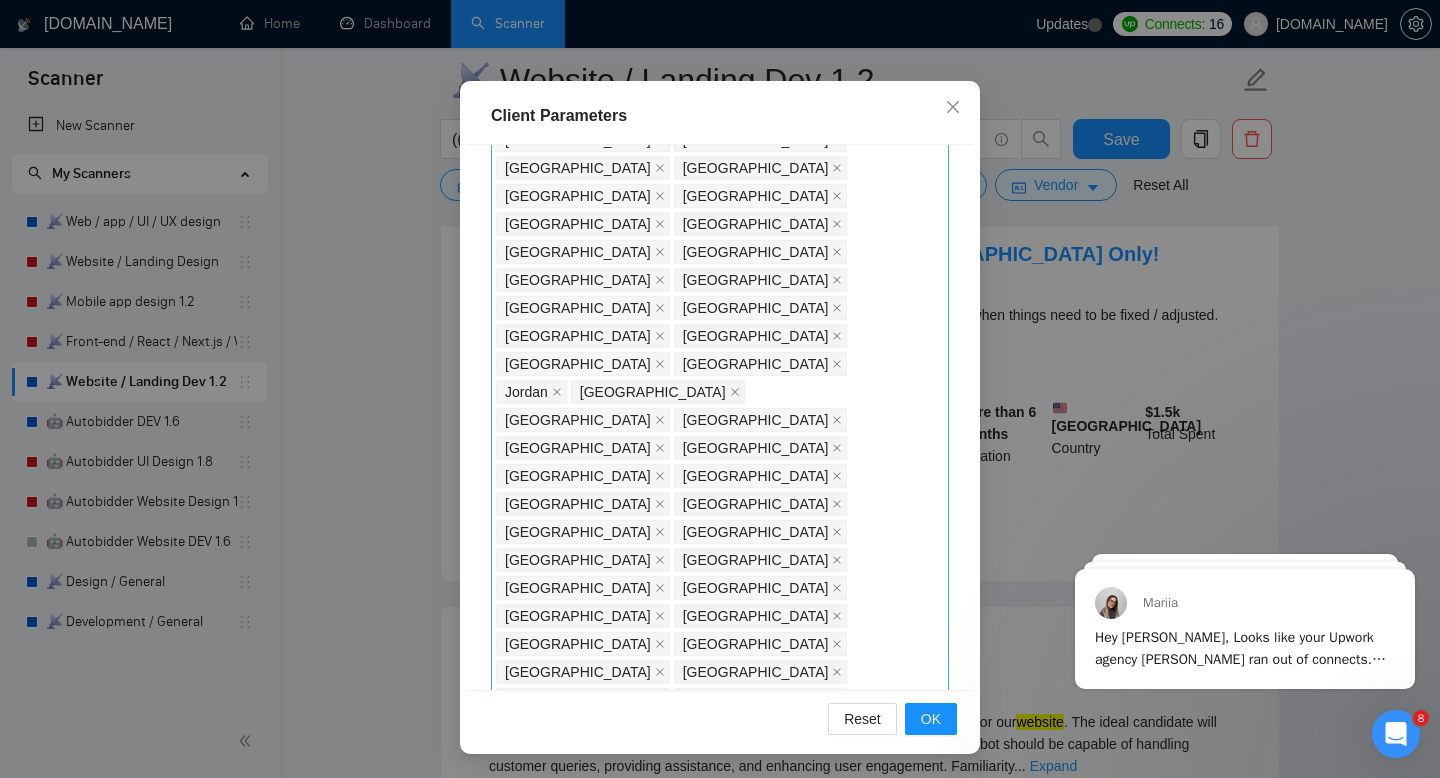 scroll, scrollTop: 0, scrollLeft: 0, axis: both 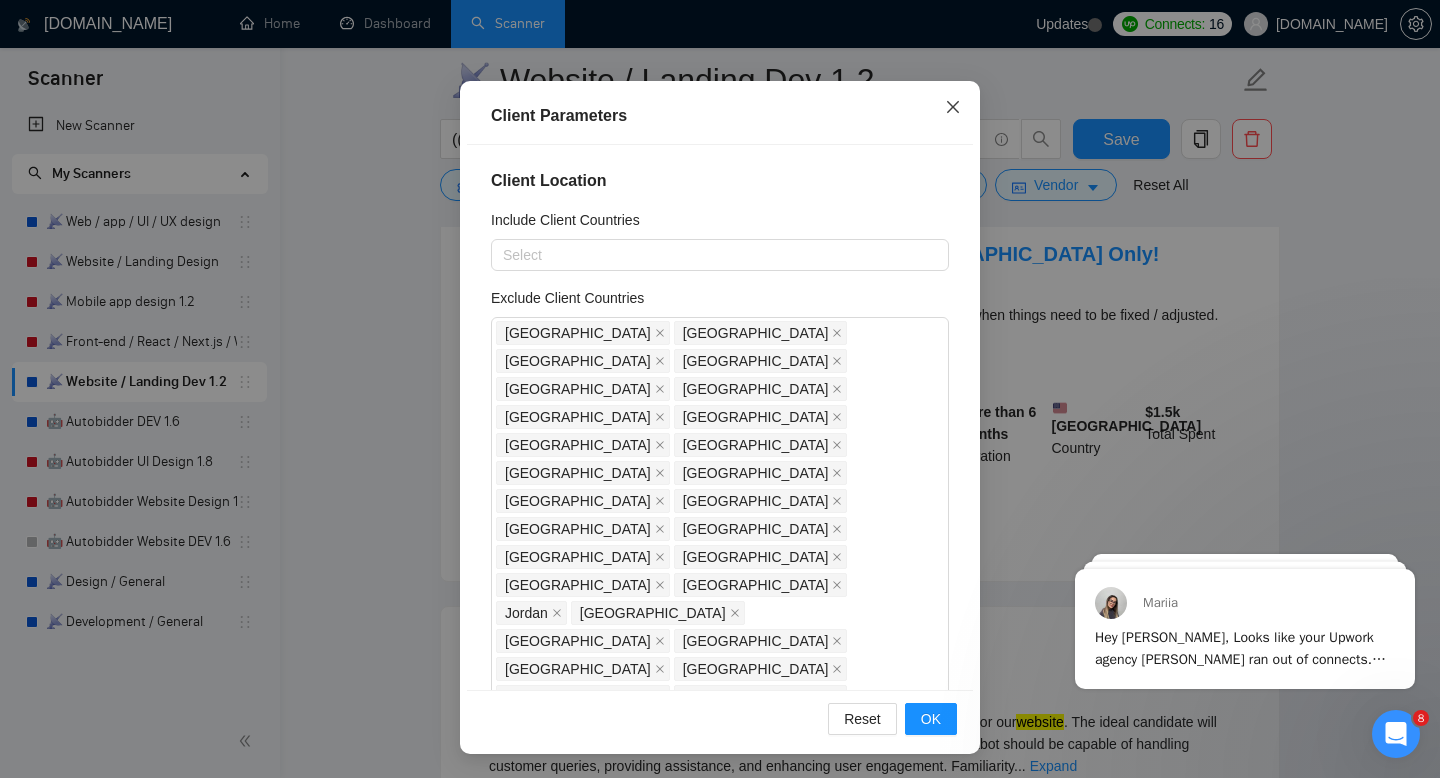 click 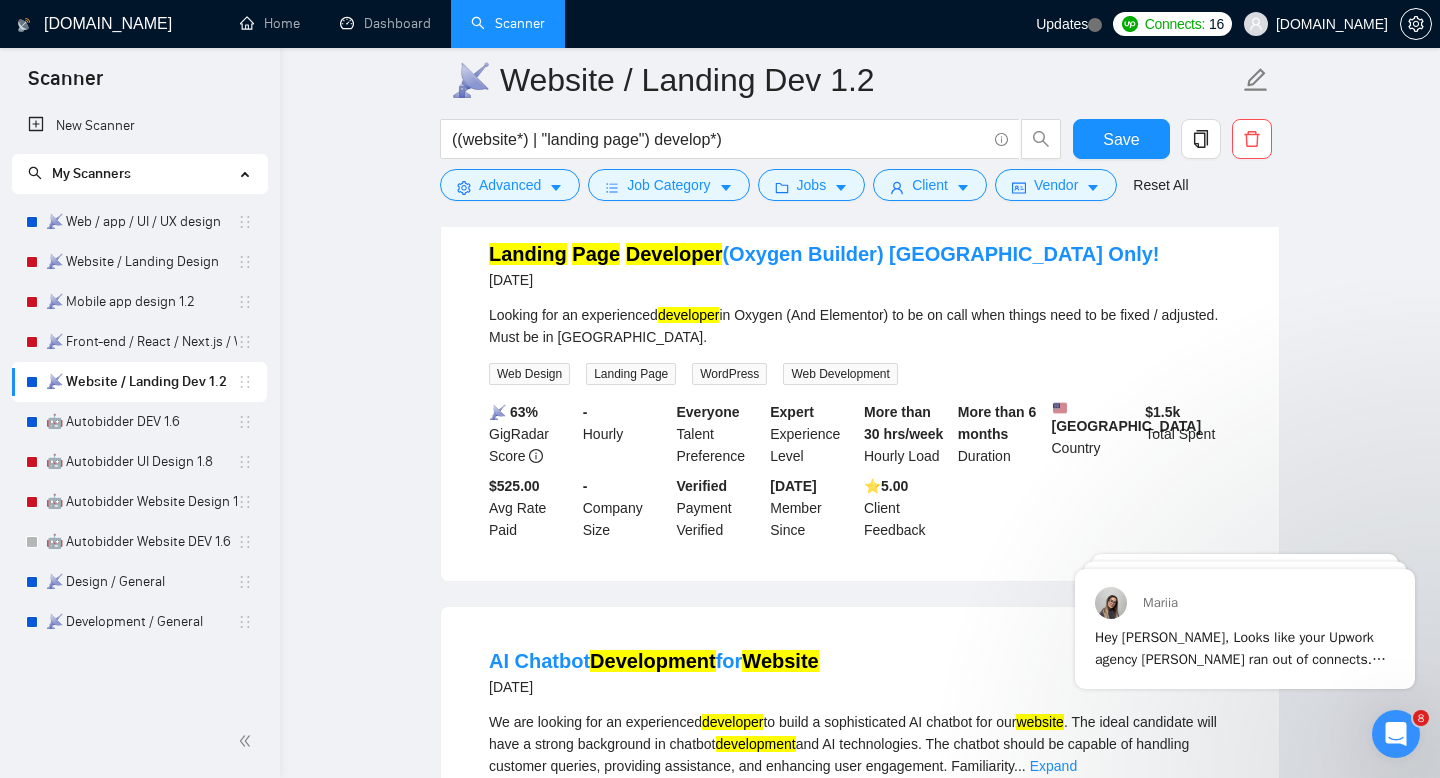 scroll, scrollTop: 38, scrollLeft: 0, axis: vertical 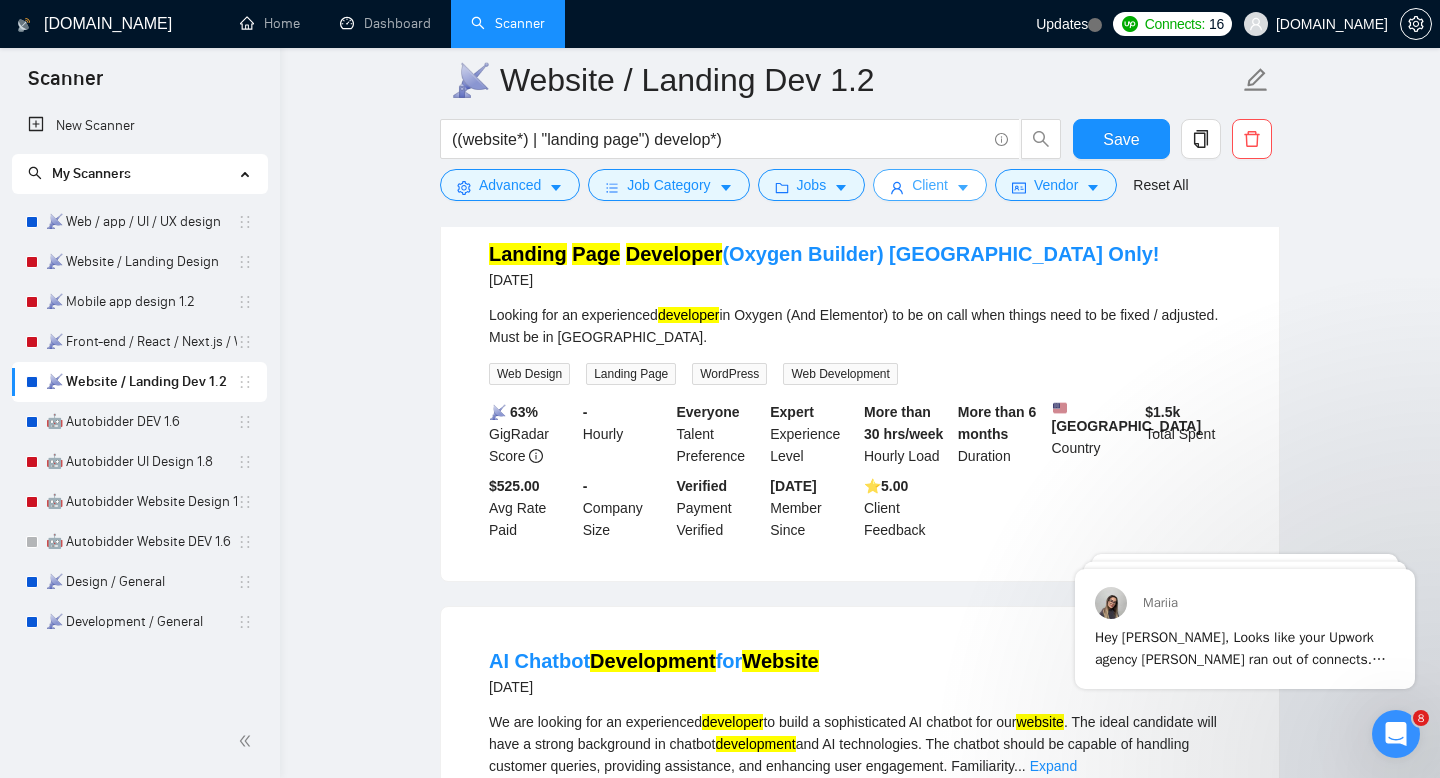 click on "Client" at bounding box center [930, 185] 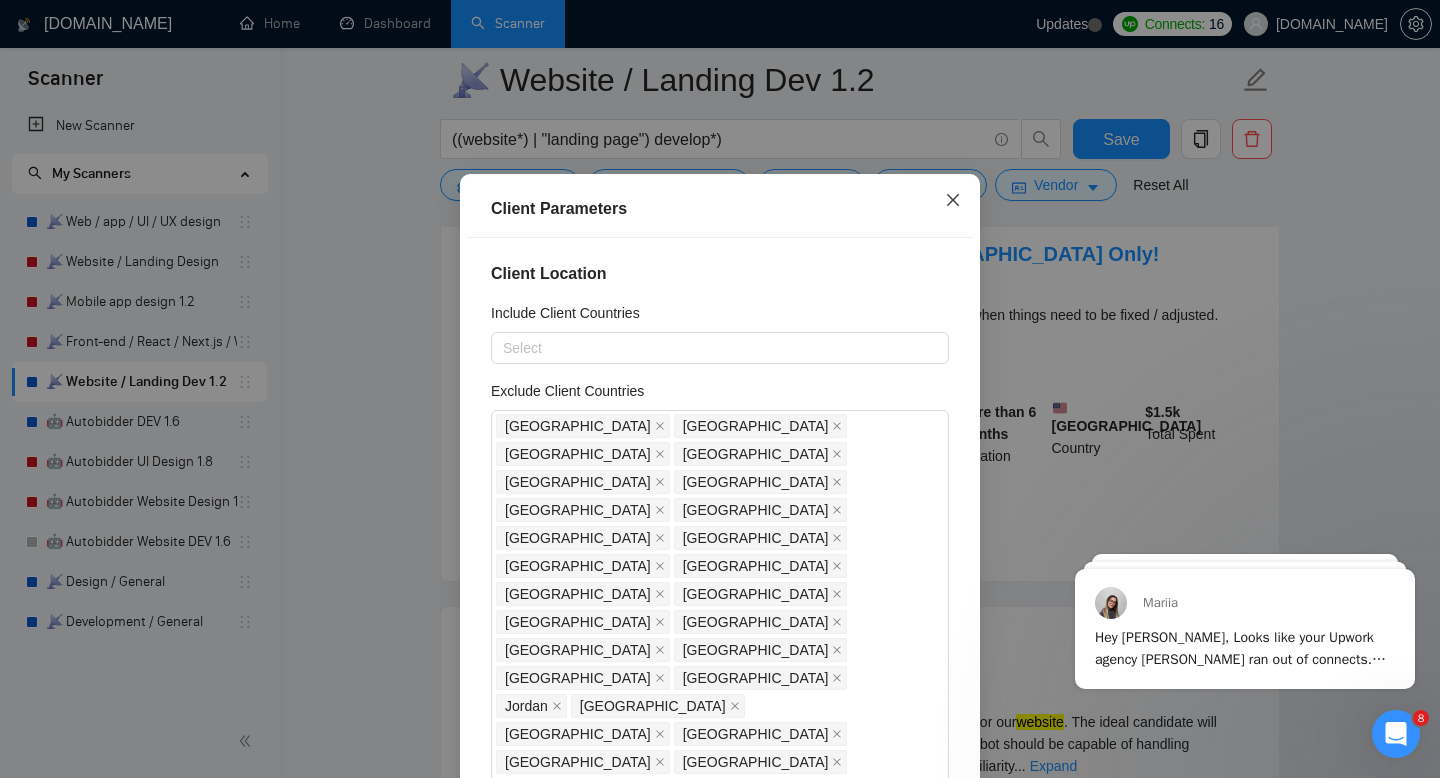 click at bounding box center [953, 201] 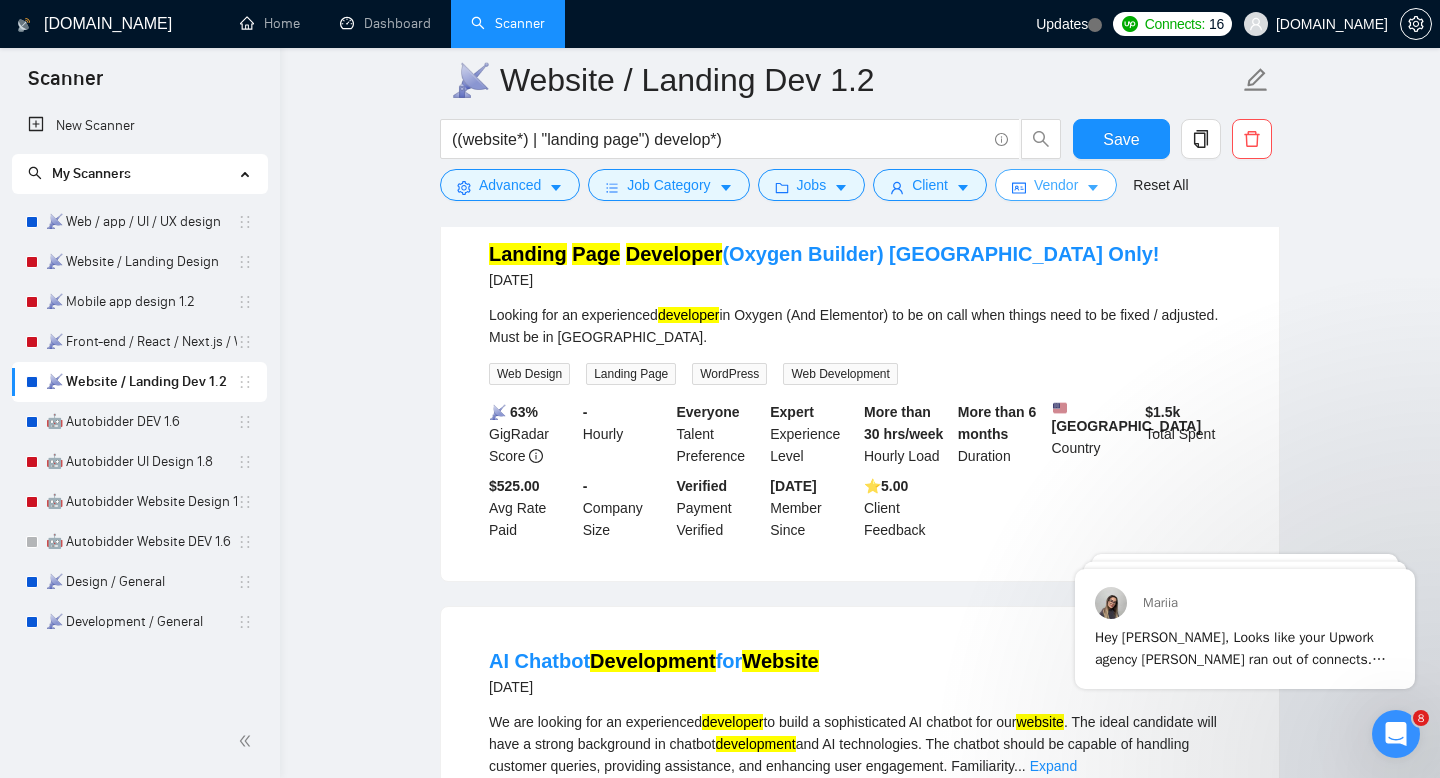 click on "Vendor" at bounding box center [1056, 185] 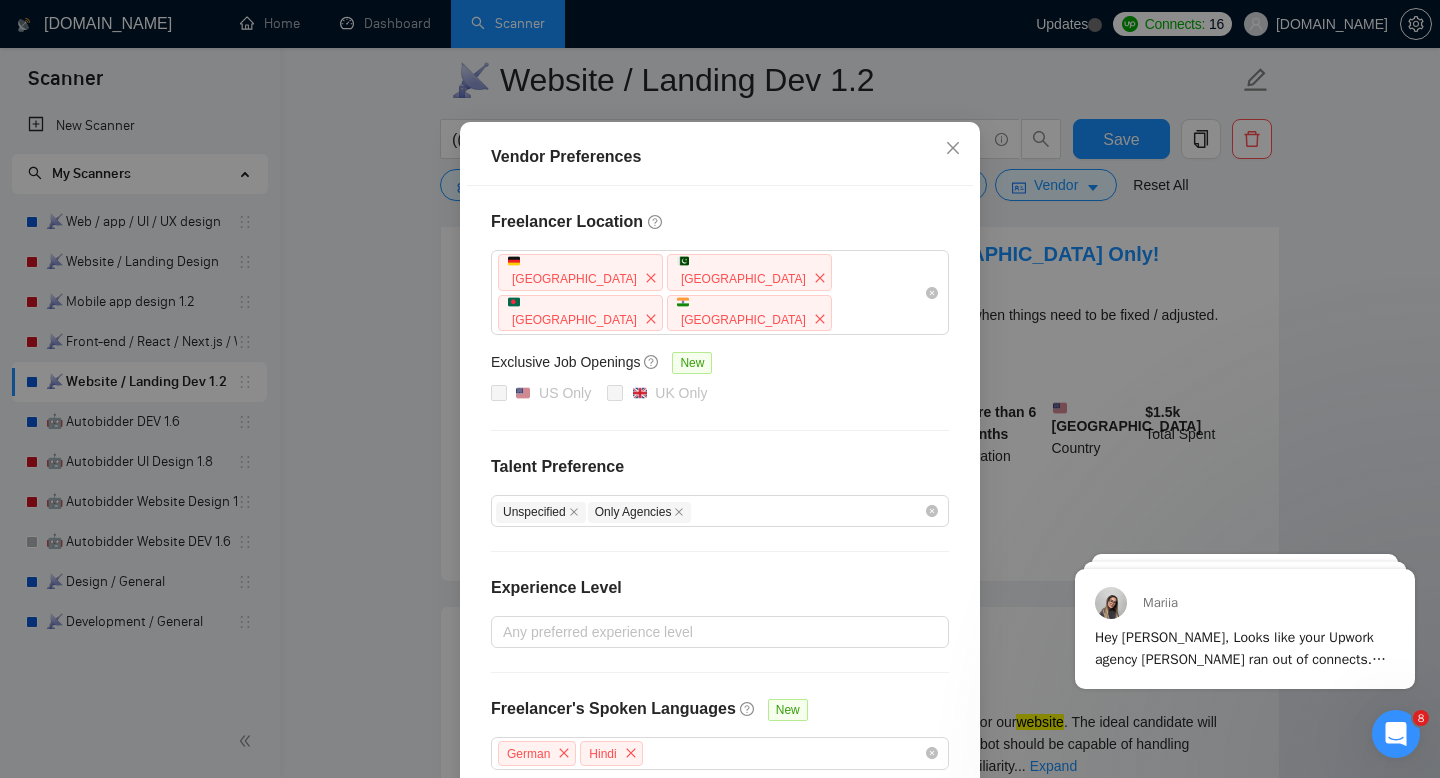scroll, scrollTop: 122, scrollLeft: 0, axis: vertical 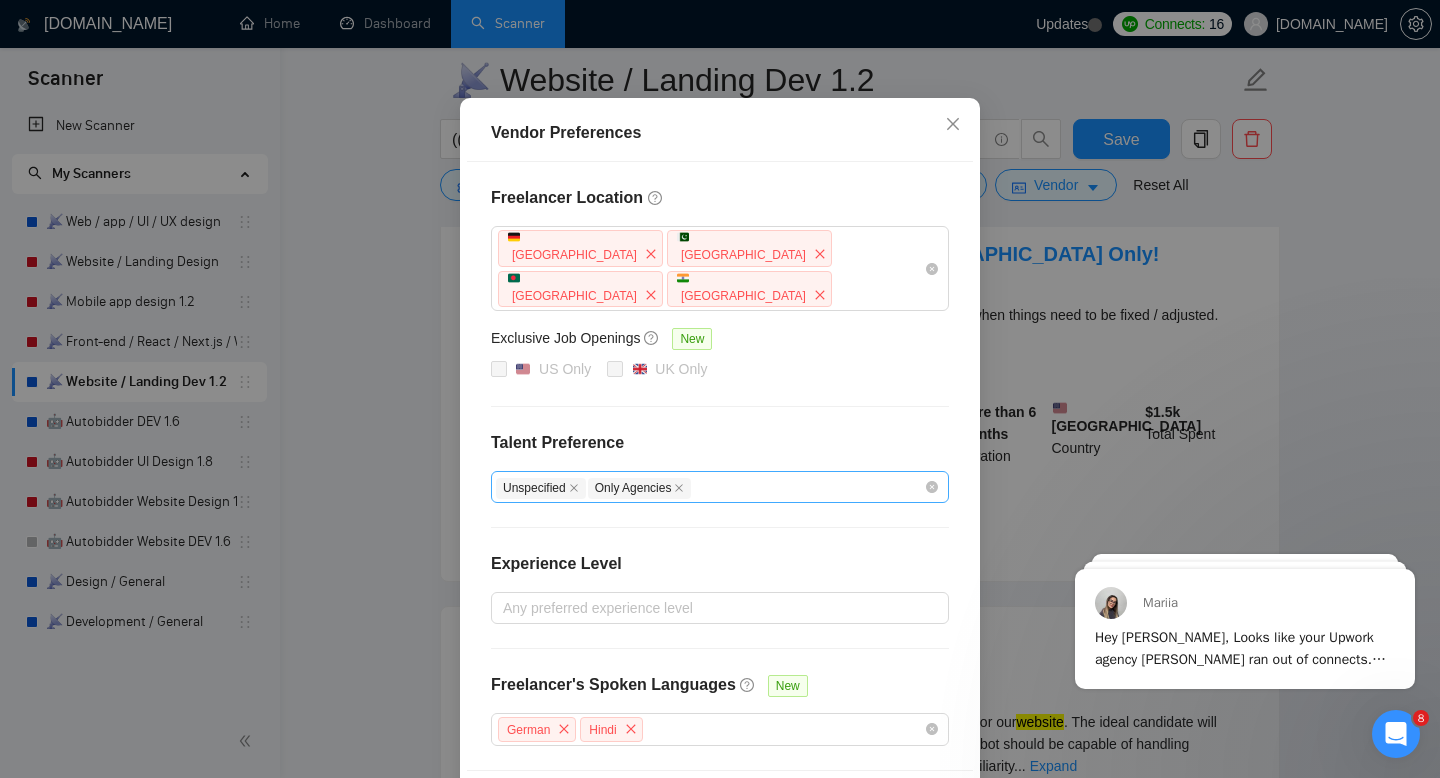 click on "Unspecified Only Agencies" at bounding box center (710, 487) 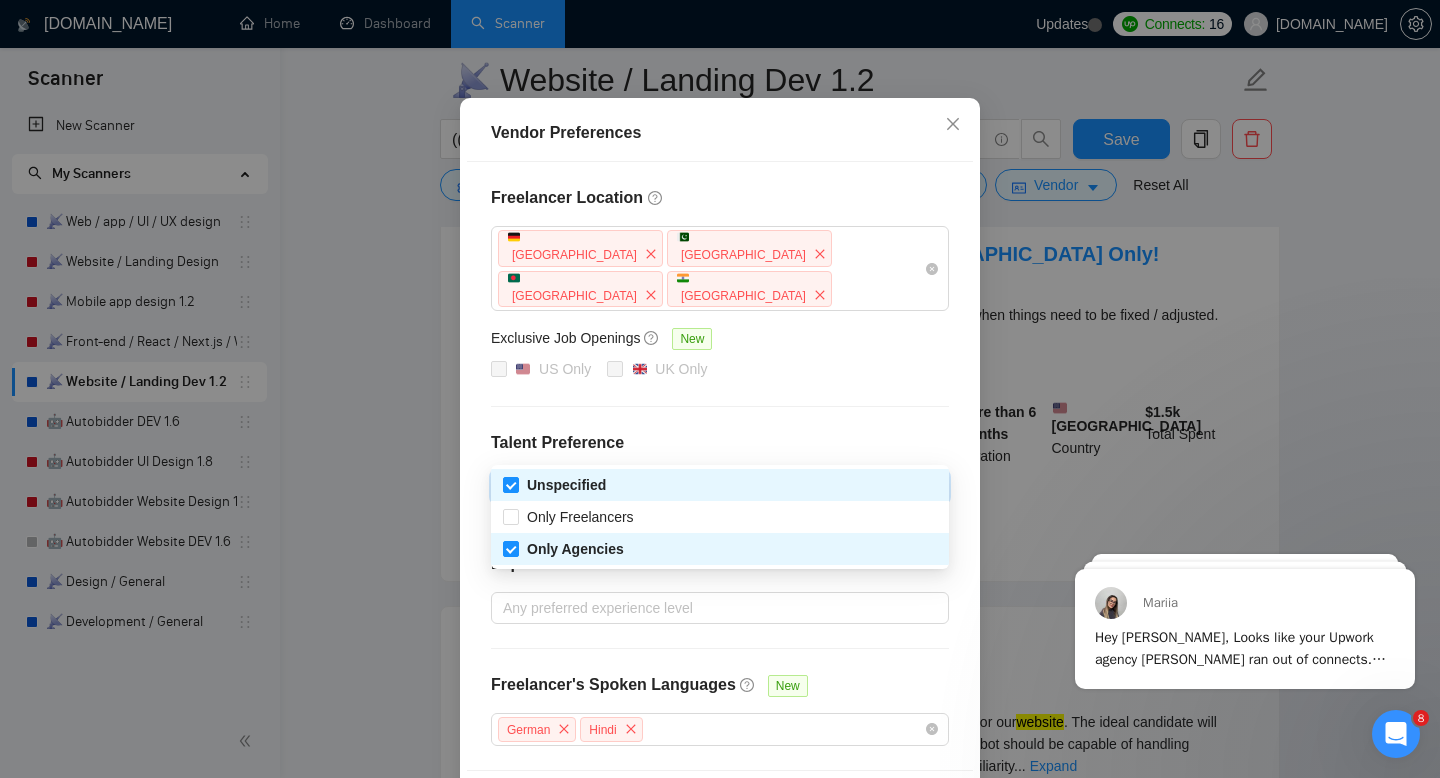 click on "Freelancer Location   Germany Pakistan Bangladesh India   Exclusive Job Openings New US Only UK Only Talent Preference Unspecified Only Agencies   Experience Level   Any preferred experience level Freelancer's Spoken Languages New German Hindi" at bounding box center (720, 466) 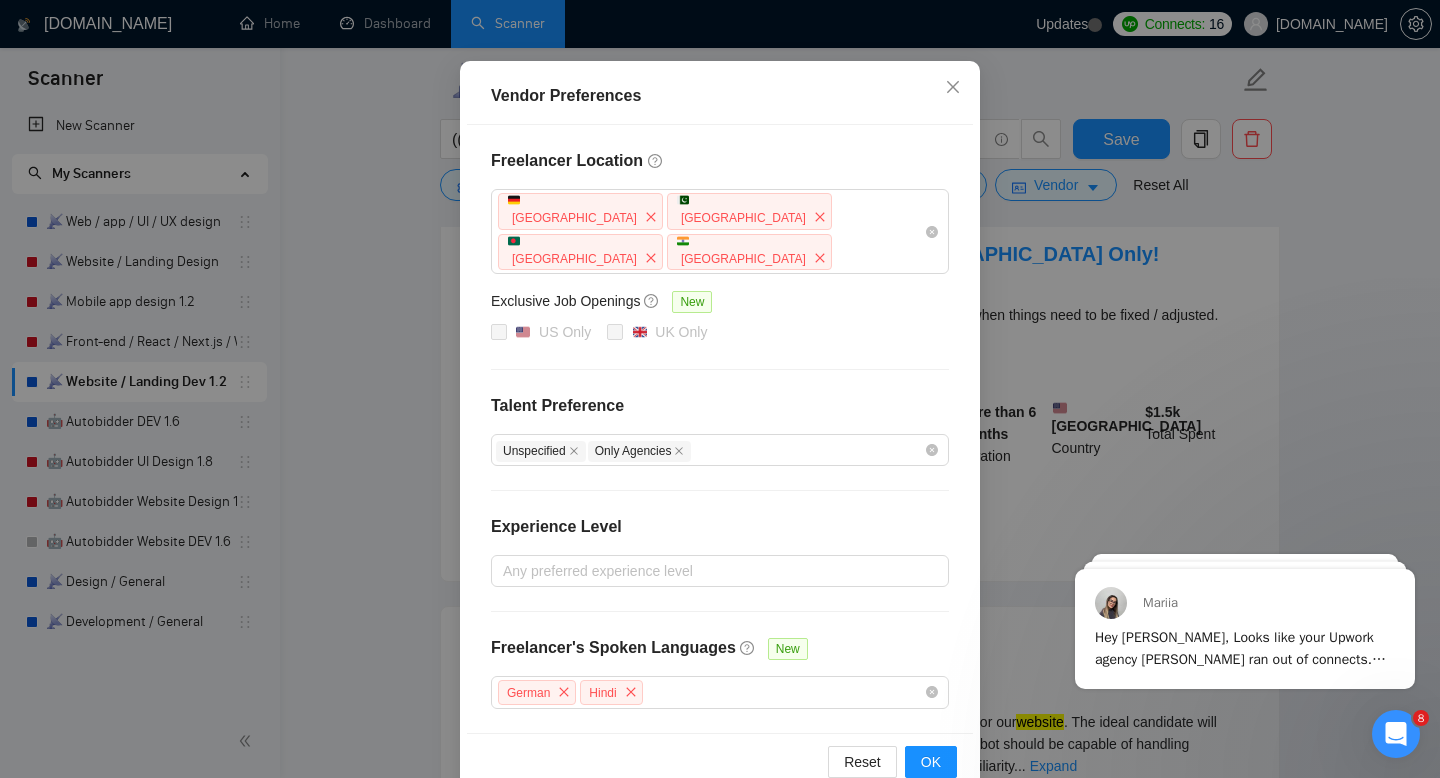 scroll, scrollTop: 158, scrollLeft: 0, axis: vertical 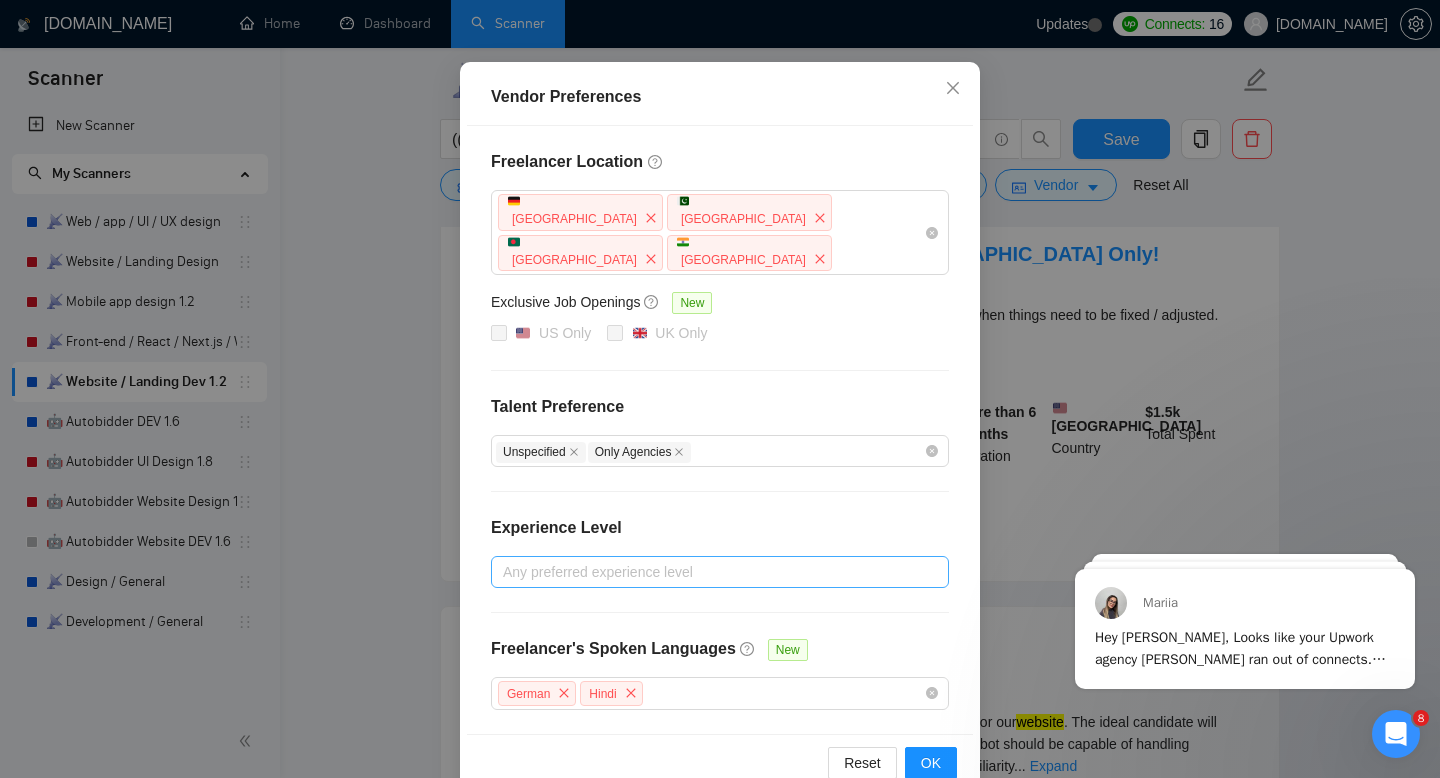 click at bounding box center [710, 572] 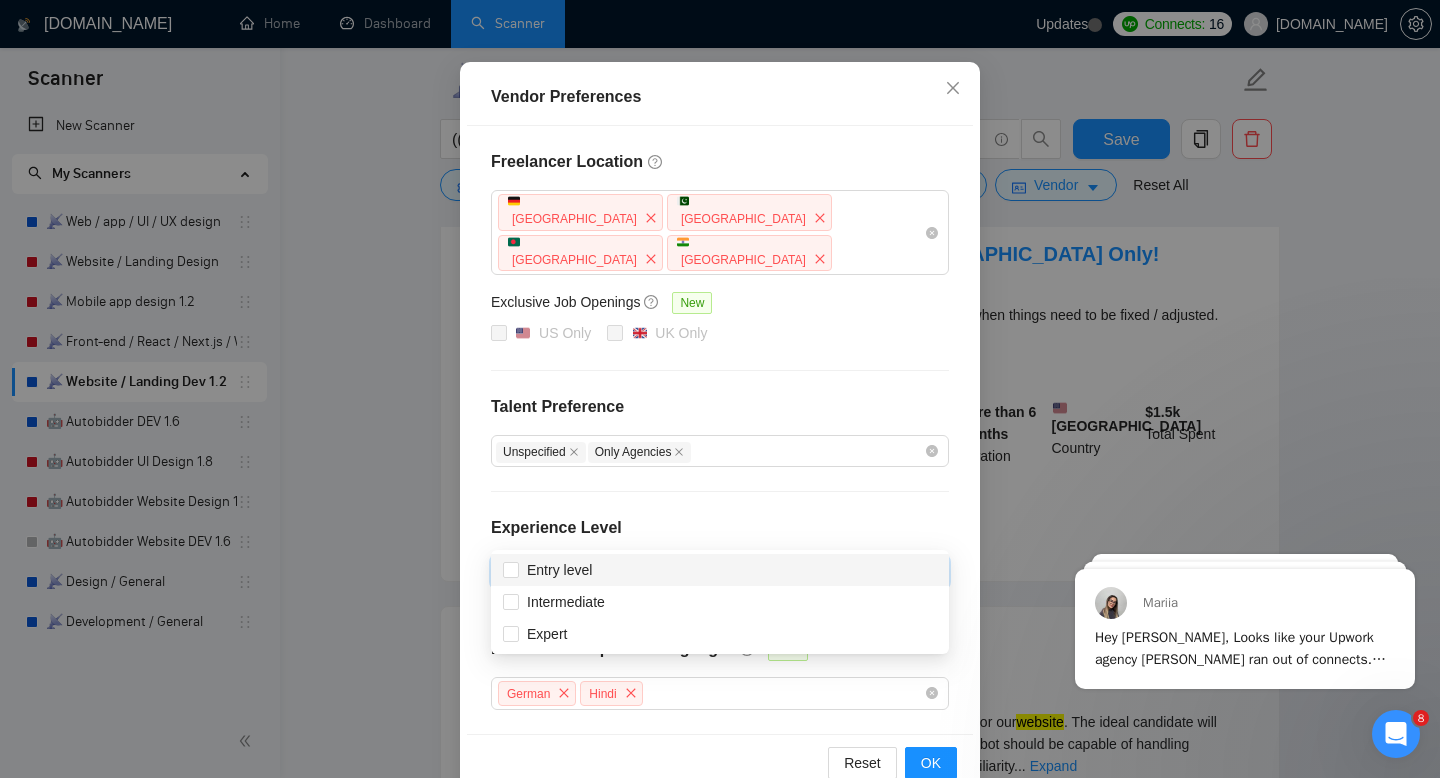 click on "Experience Level" at bounding box center [720, 536] 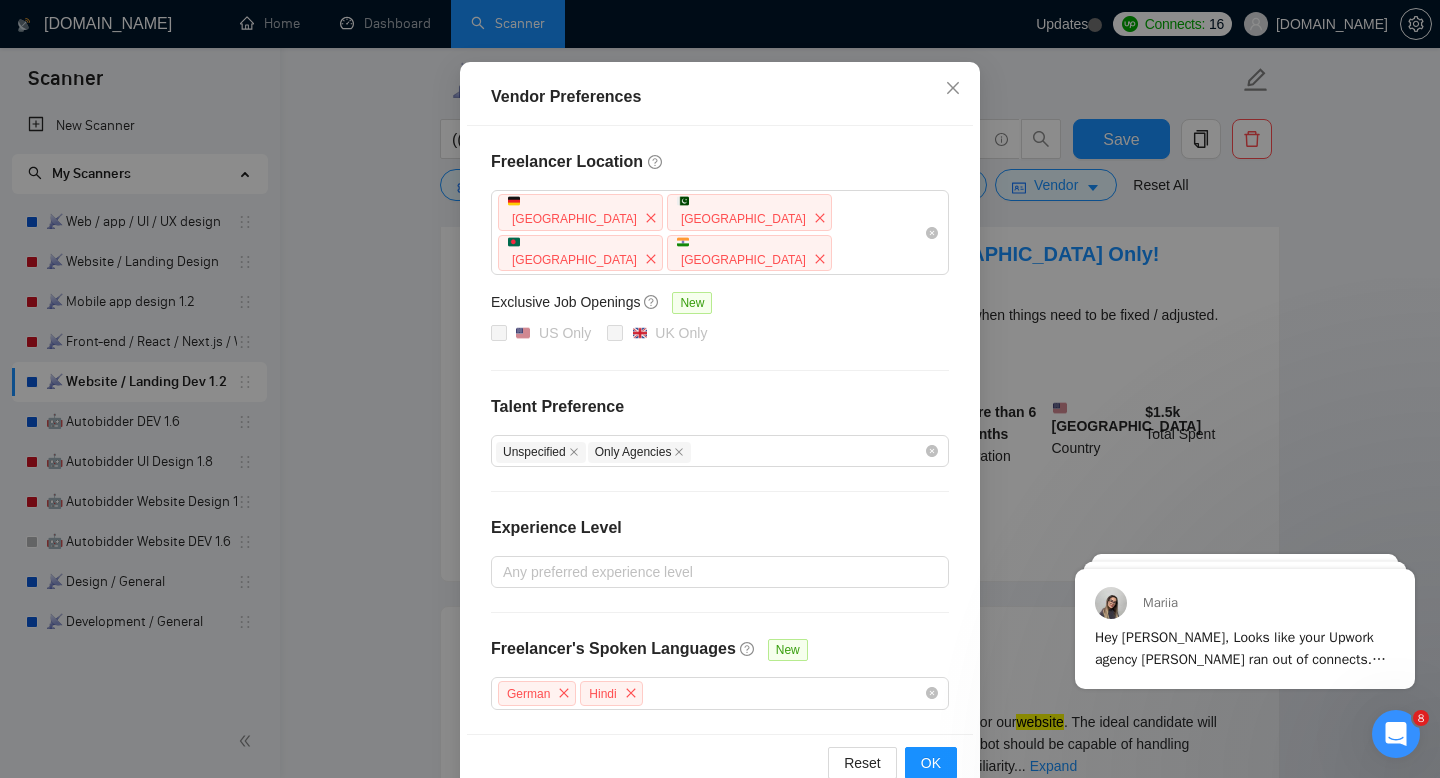 scroll, scrollTop: 159, scrollLeft: 0, axis: vertical 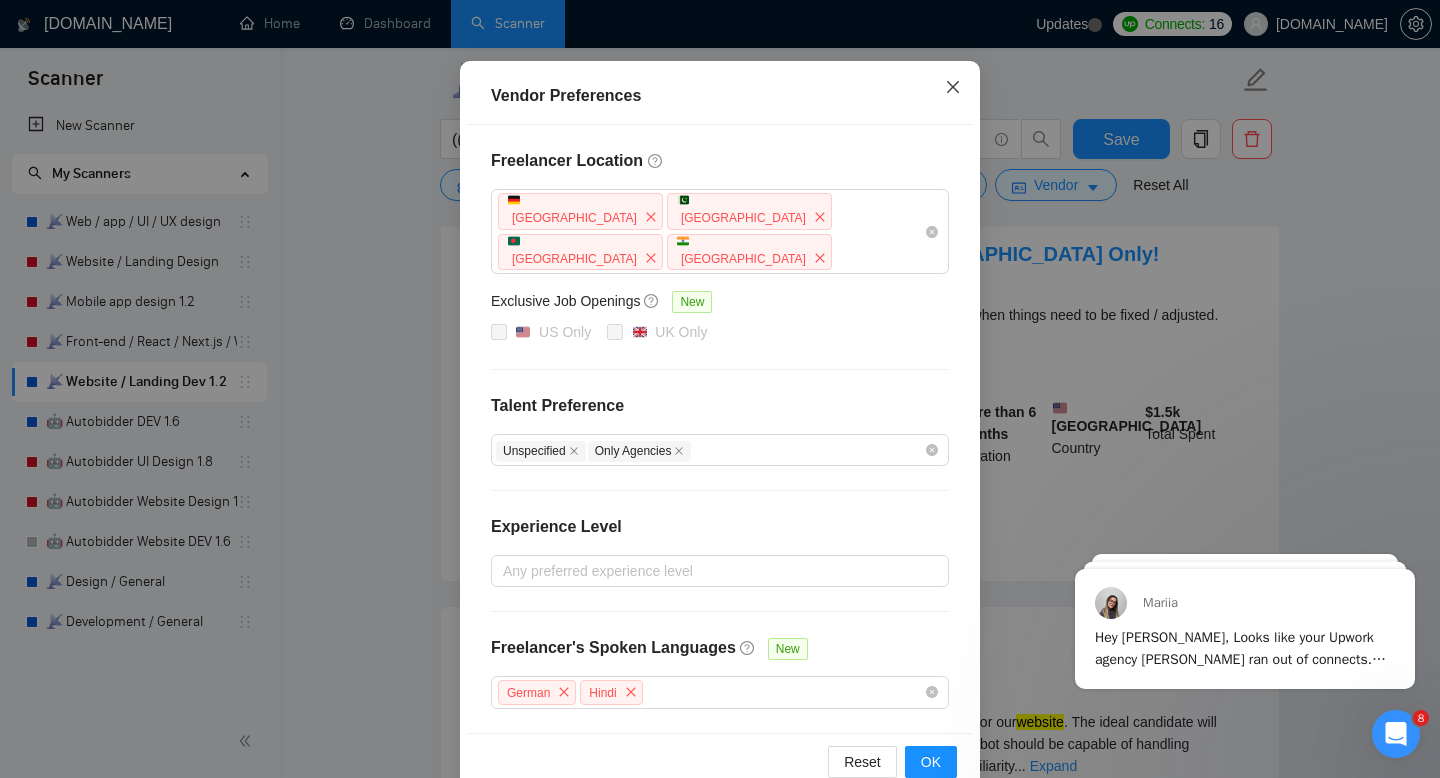 click 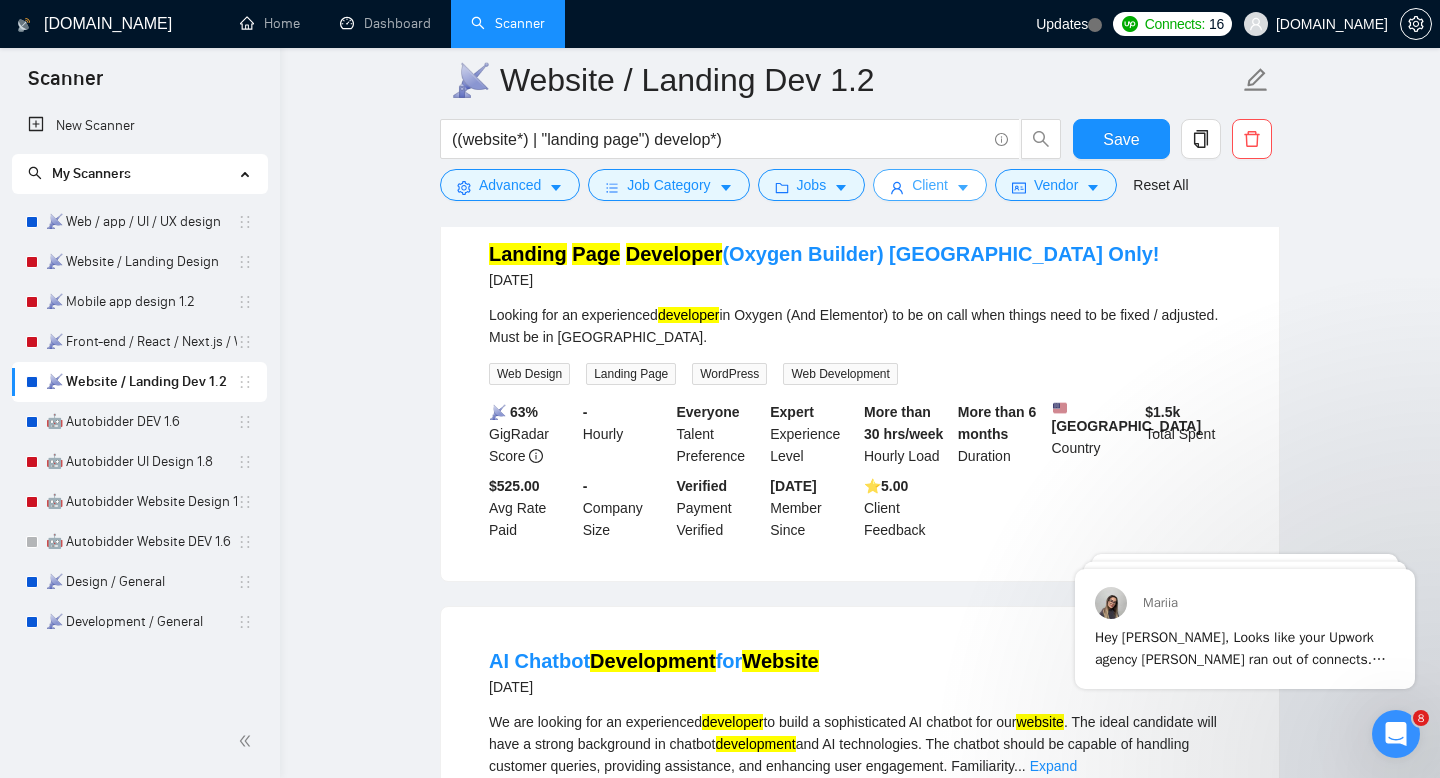 click on "Client" at bounding box center [930, 185] 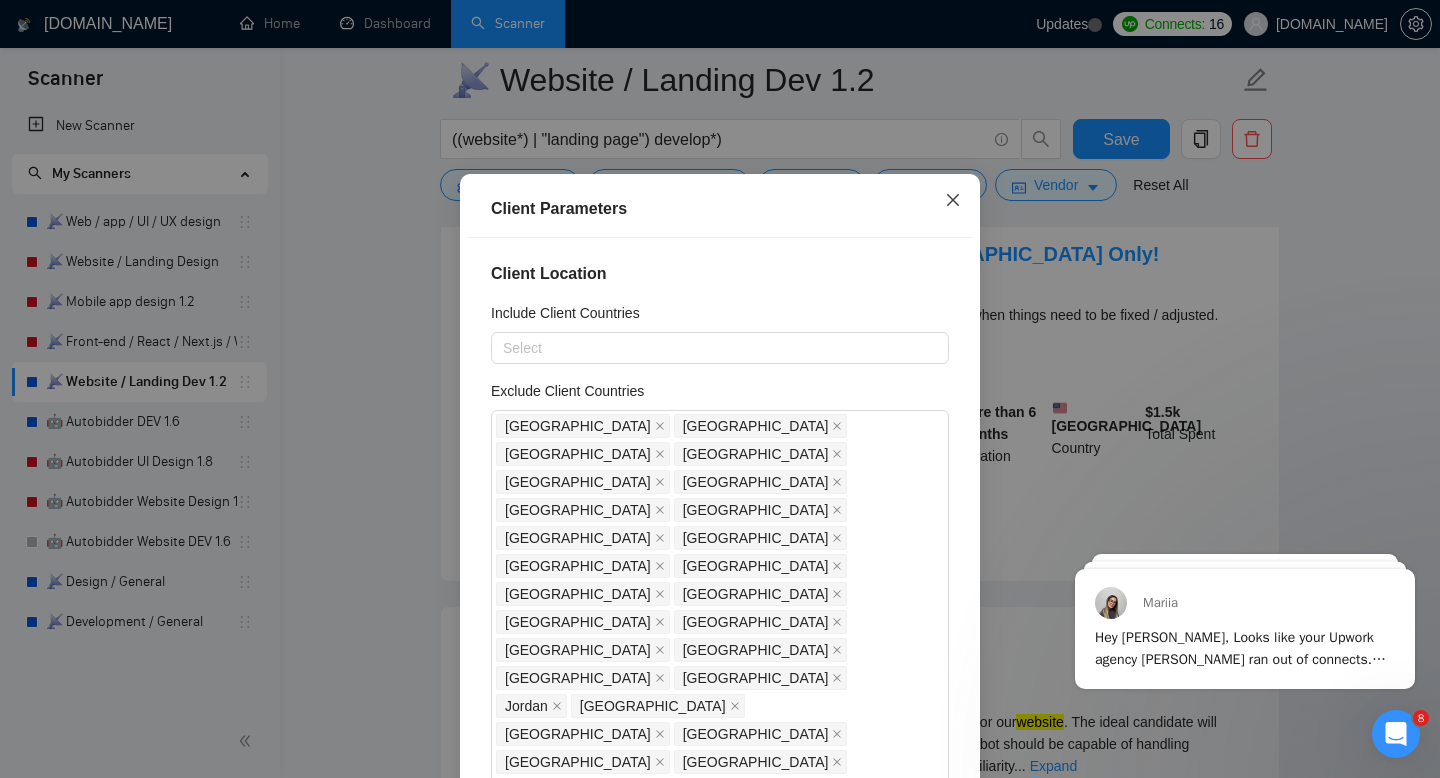 click at bounding box center (953, 201) 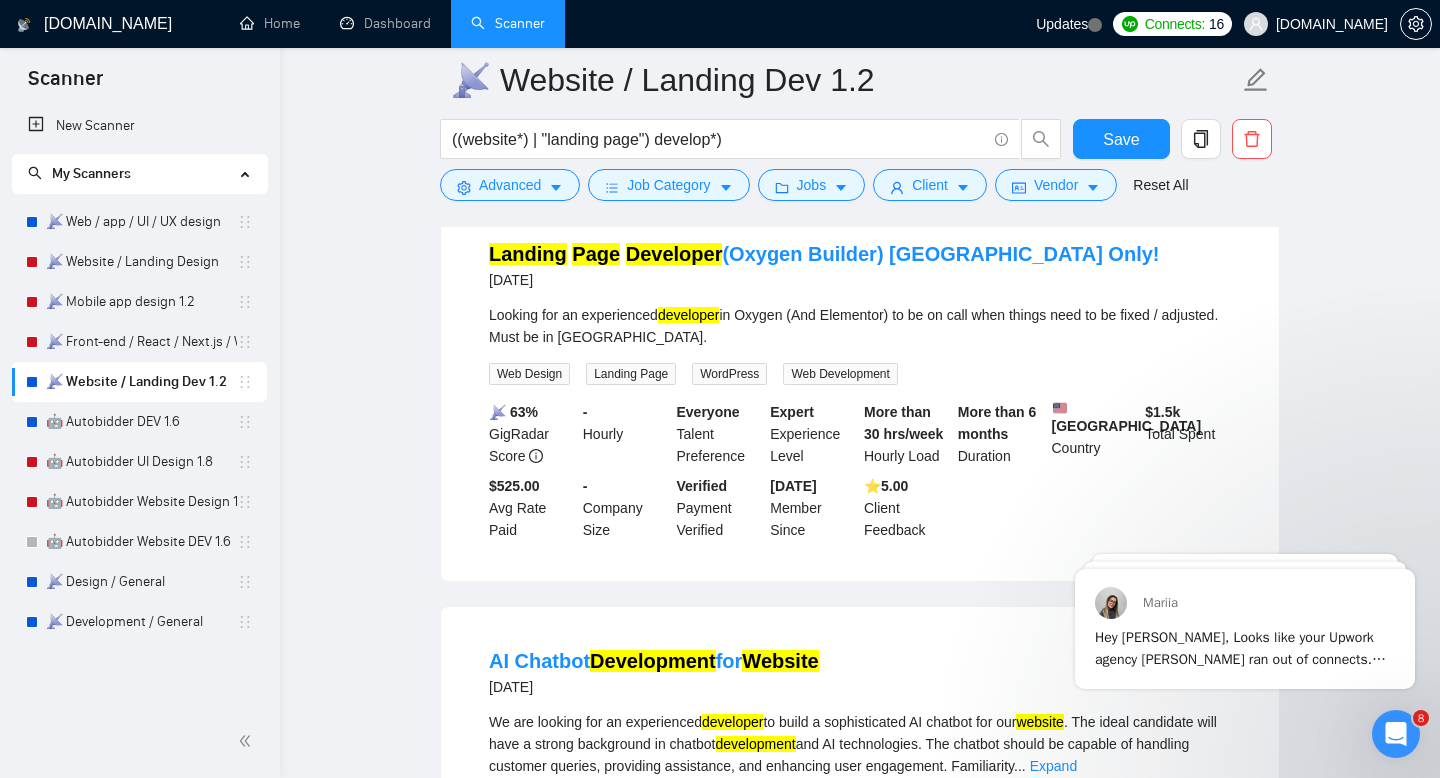 click on "📡 Website / Landing Dev 1.2 ((website*) | "landing page") develop*) Save Advanced   Job Category   Jobs   Client   Vendor   Reset All" at bounding box center [860, 129] 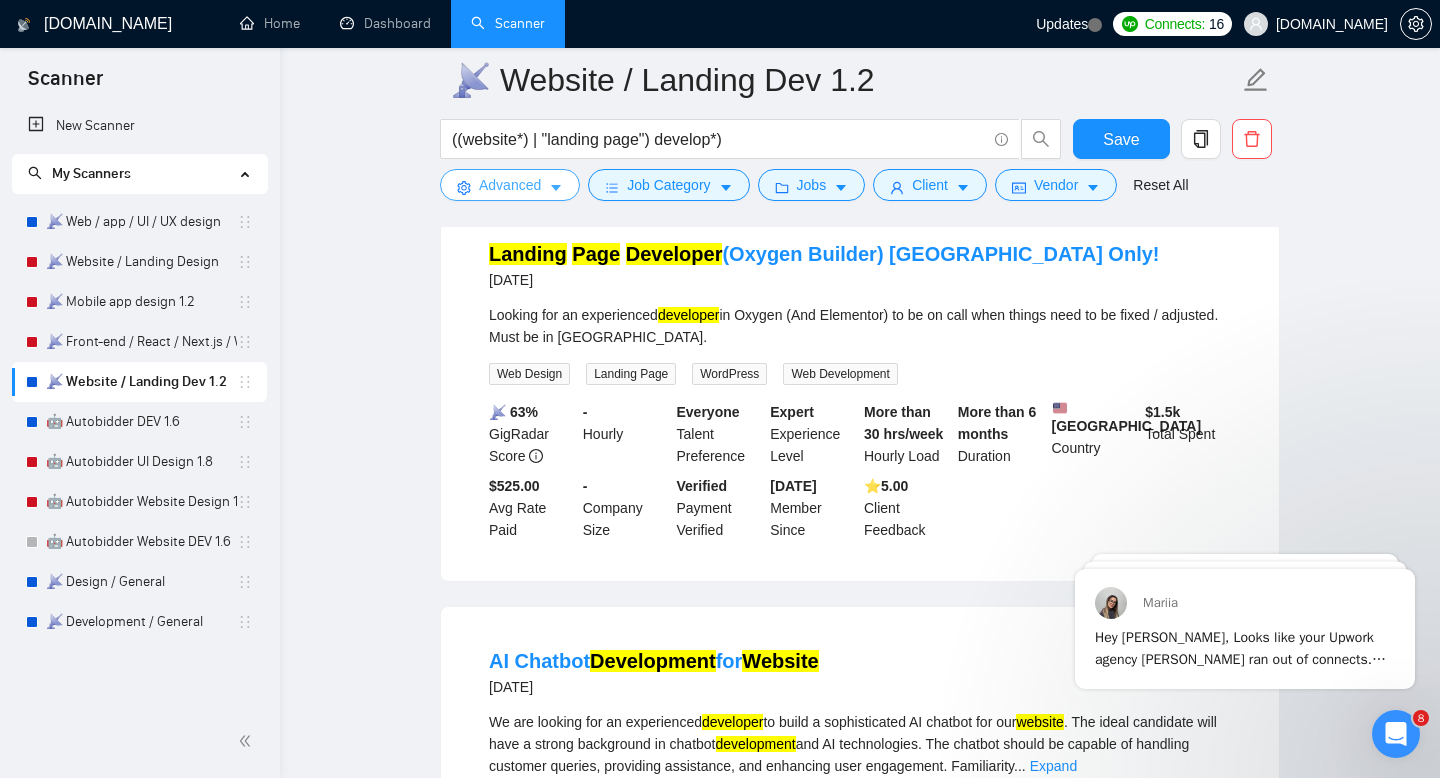 click on "Advanced" at bounding box center (510, 185) 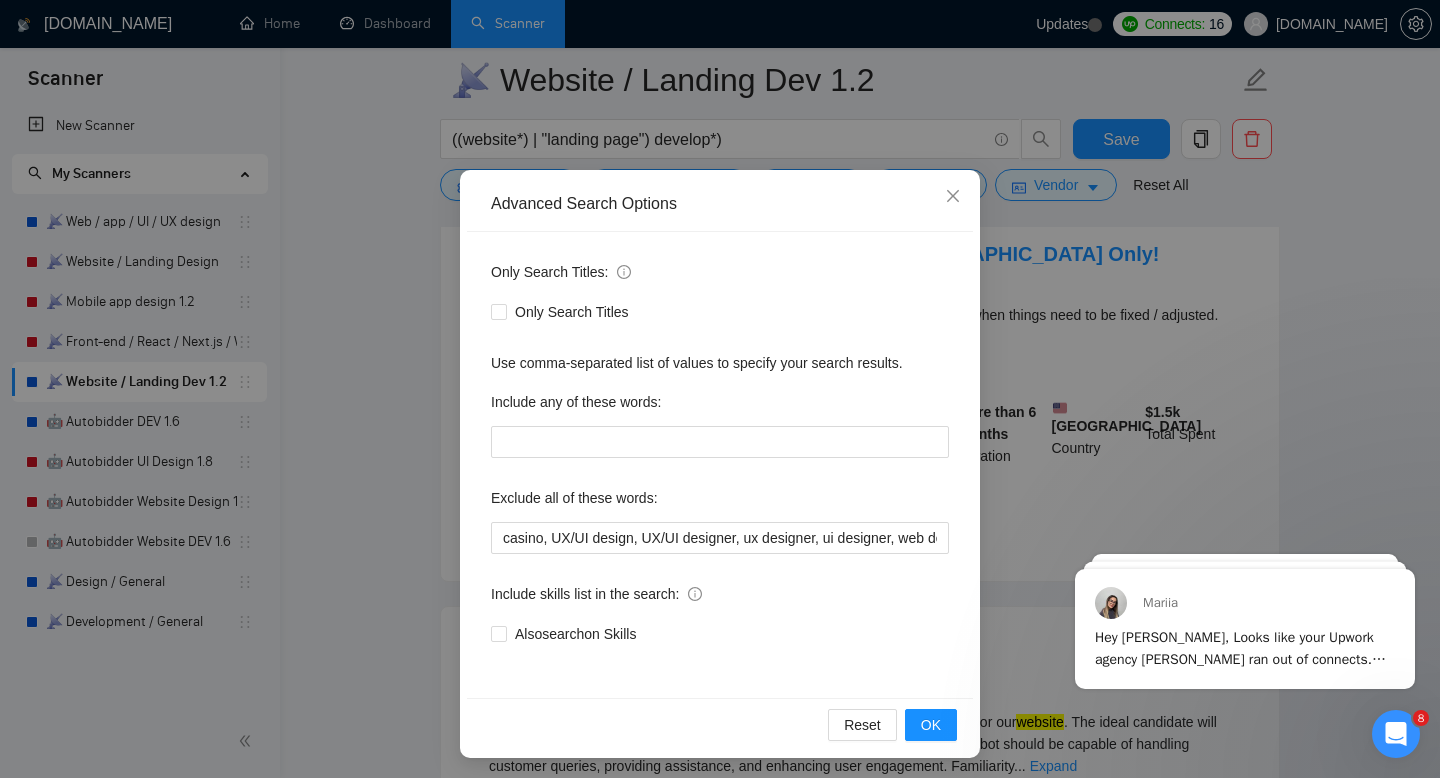 scroll, scrollTop: 54, scrollLeft: 0, axis: vertical 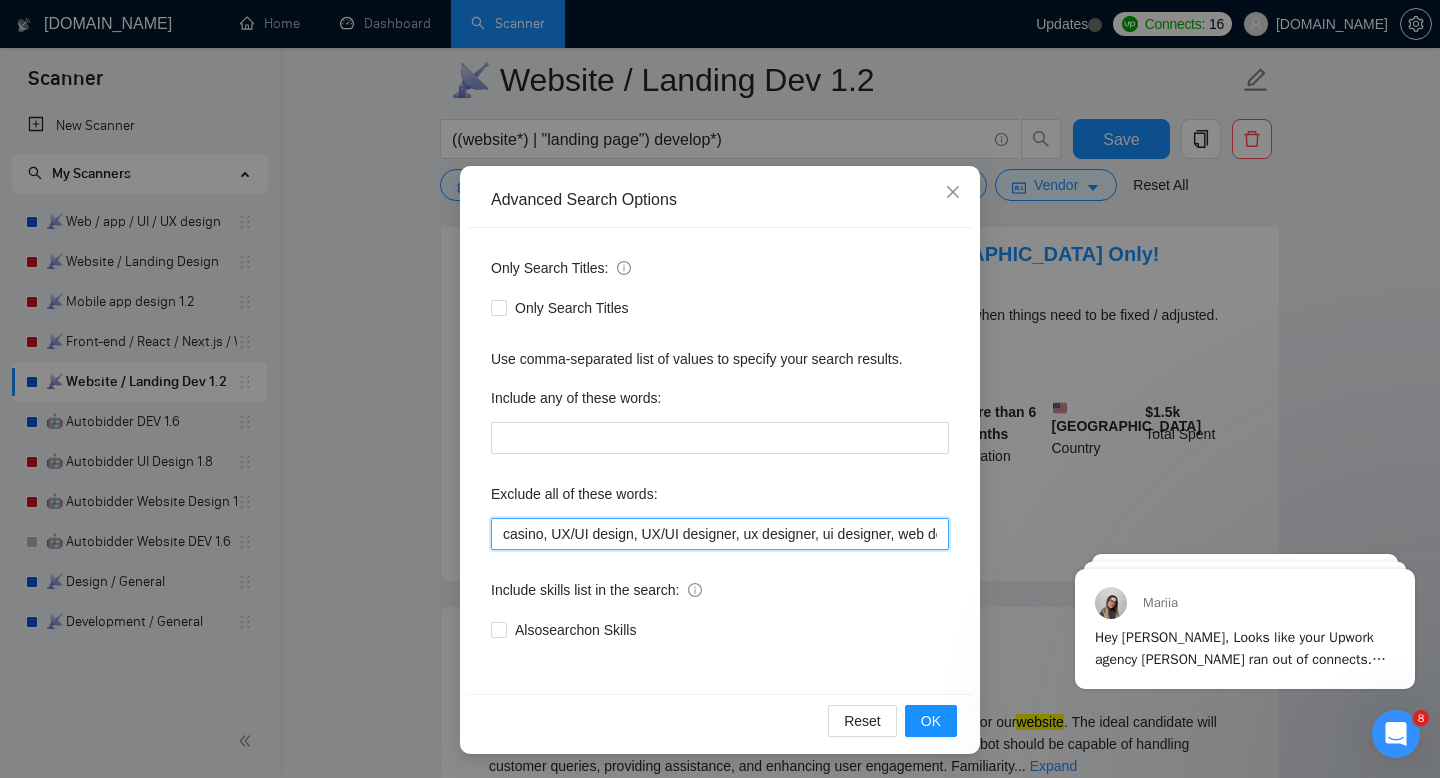 click on "casino, UX/UI design, UX/UI designer, ux designer, ui designer, web designer, gambling, azure, no agencies, webflow, java, asp.net, wp, wordpress, shopify, woocommerce, laravel, php, squarespace, wix, python, elementor, drupal, hubspot, magento, Kajabi, tailwind, showit, clickfunnels, Unbounce, leadpages, divi, Go high level, Duda, ghl, Funnelish, GHL, Gohighlevel, PixelNX, Framer, airtable, flutter, django, golang" at bounding box center (720, 534) 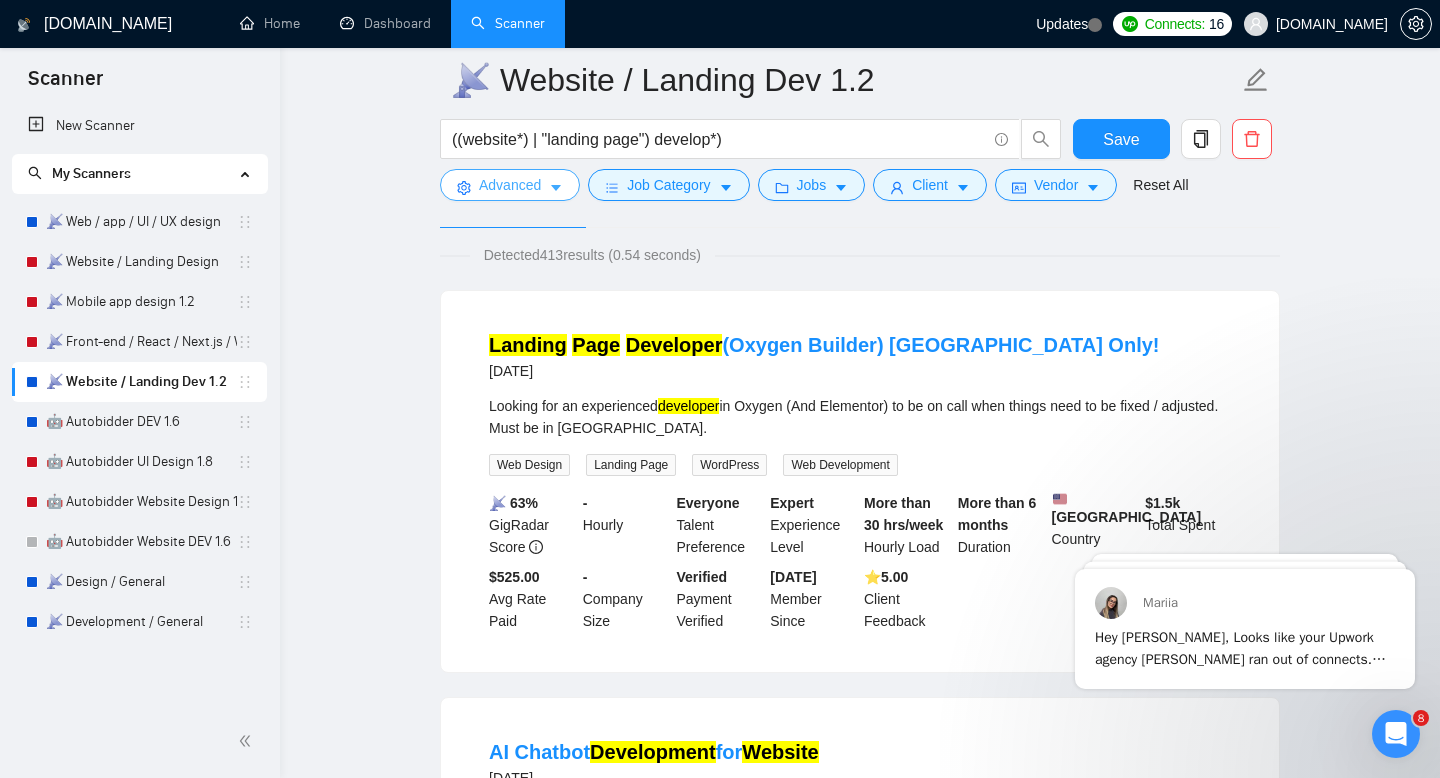 scroll, scrollTop: 112, scrollLeft: 0, axis: vertical 